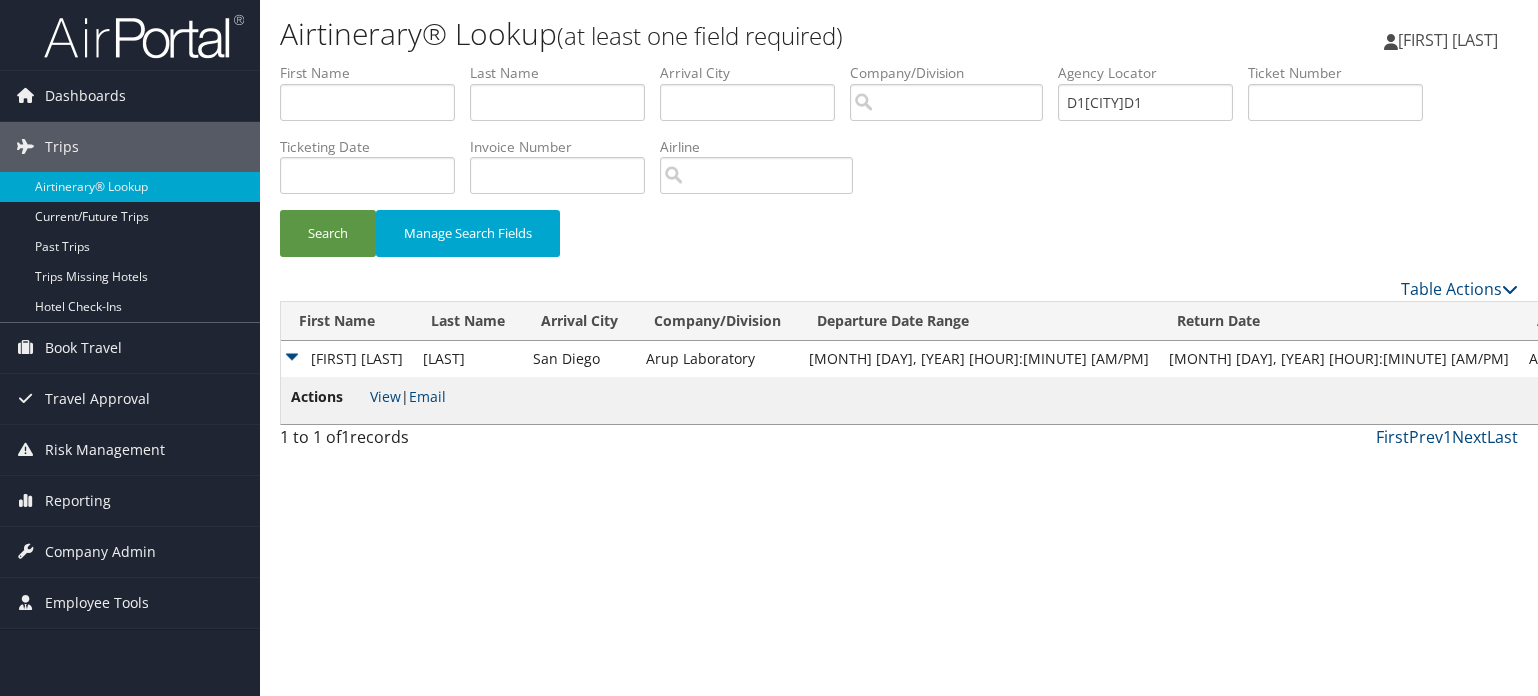 scroll, scrollTop: 0, scrollLeft: 0, axis: both 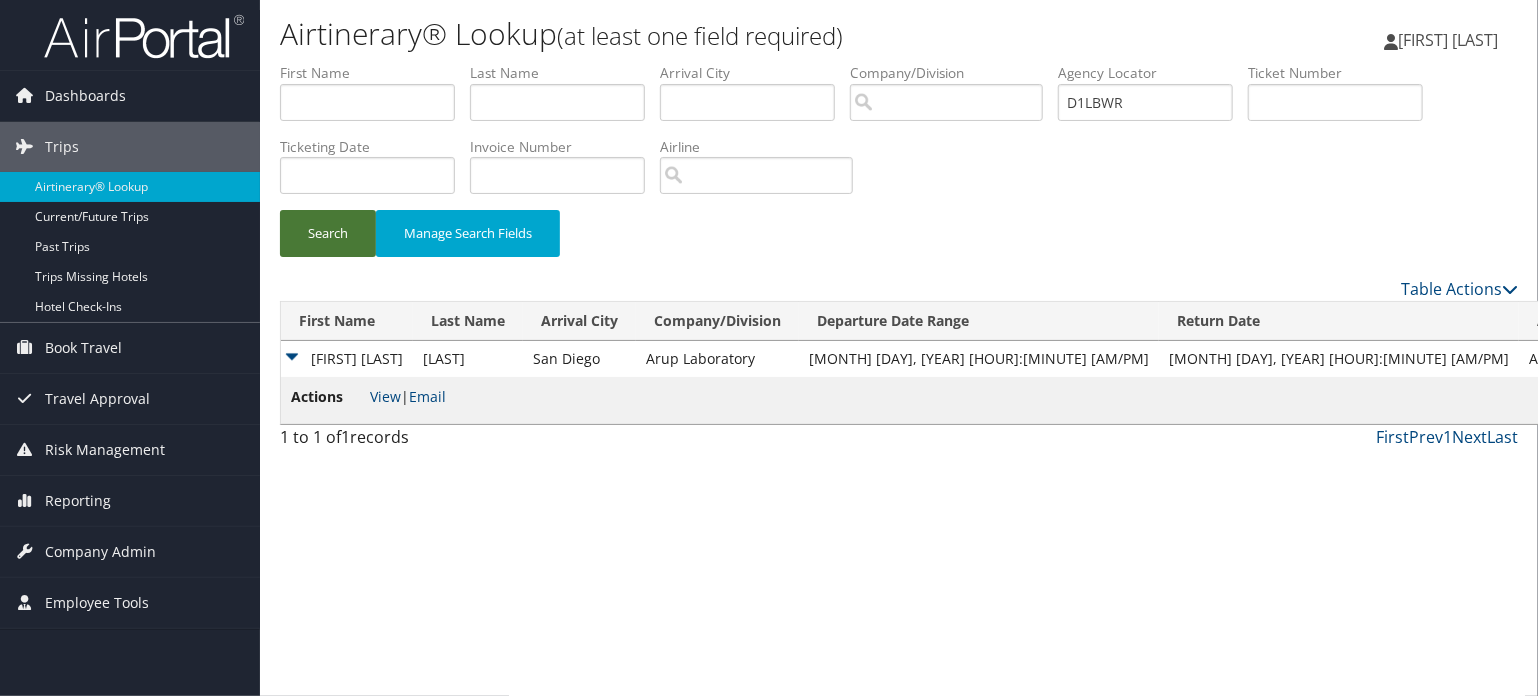 click on "Search" at bounding box center (328, 233) 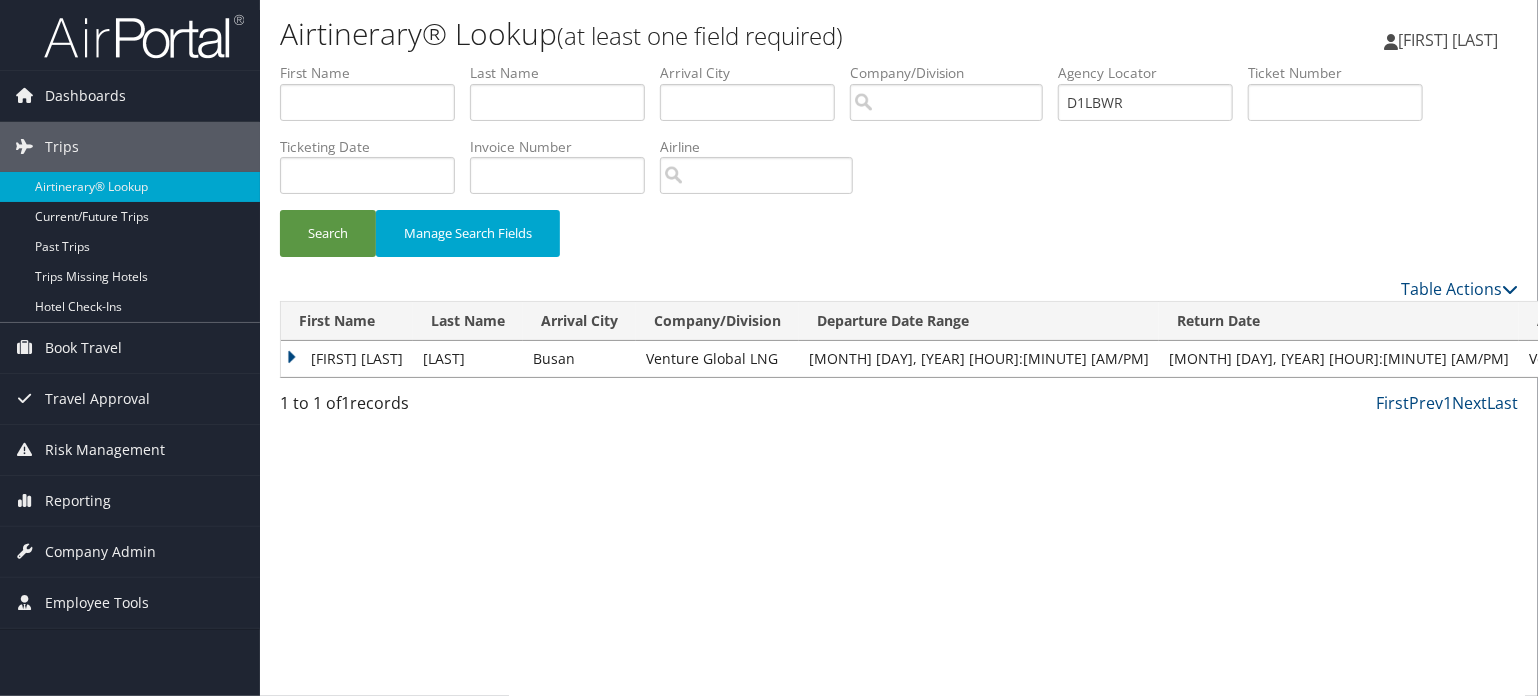 click on "DEEPAK SINGH" at bounding box center (347, 359) 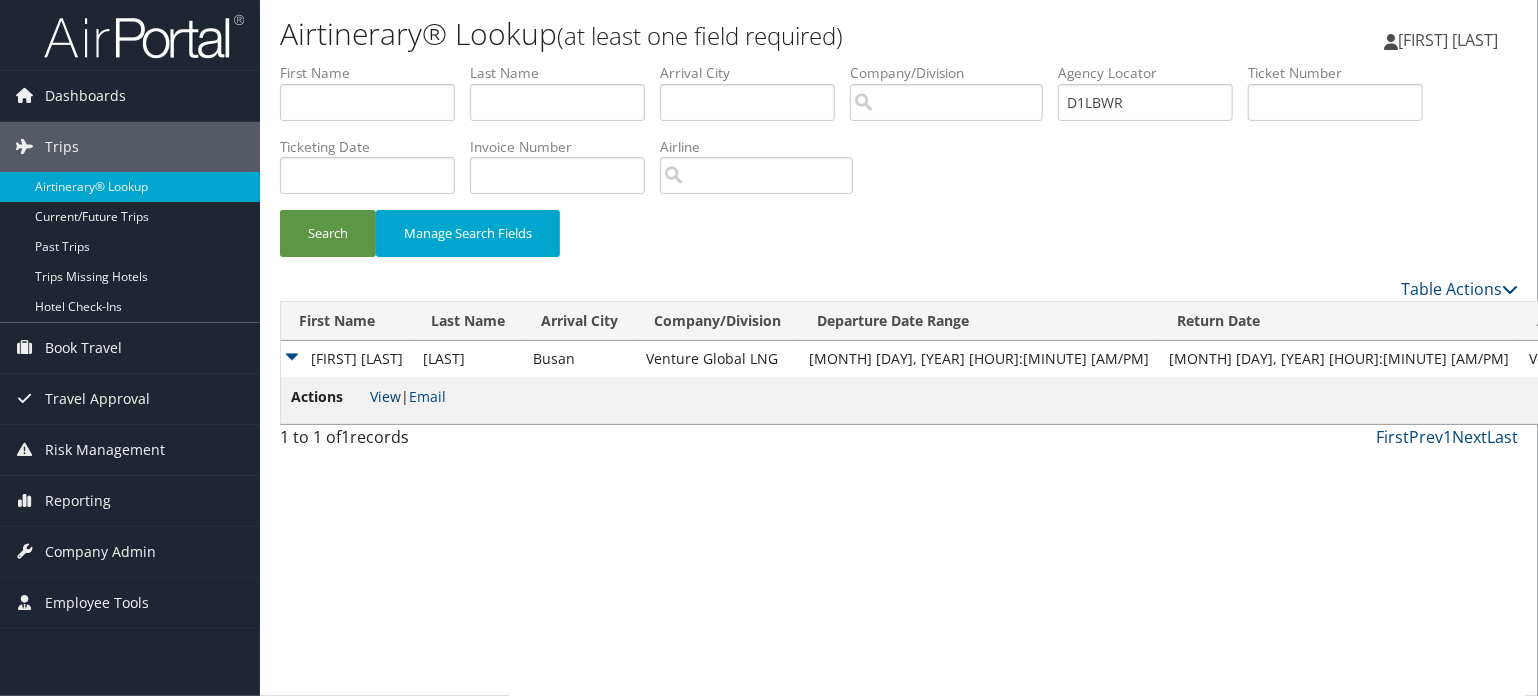 click on "View" at bounding box center (385, 396) 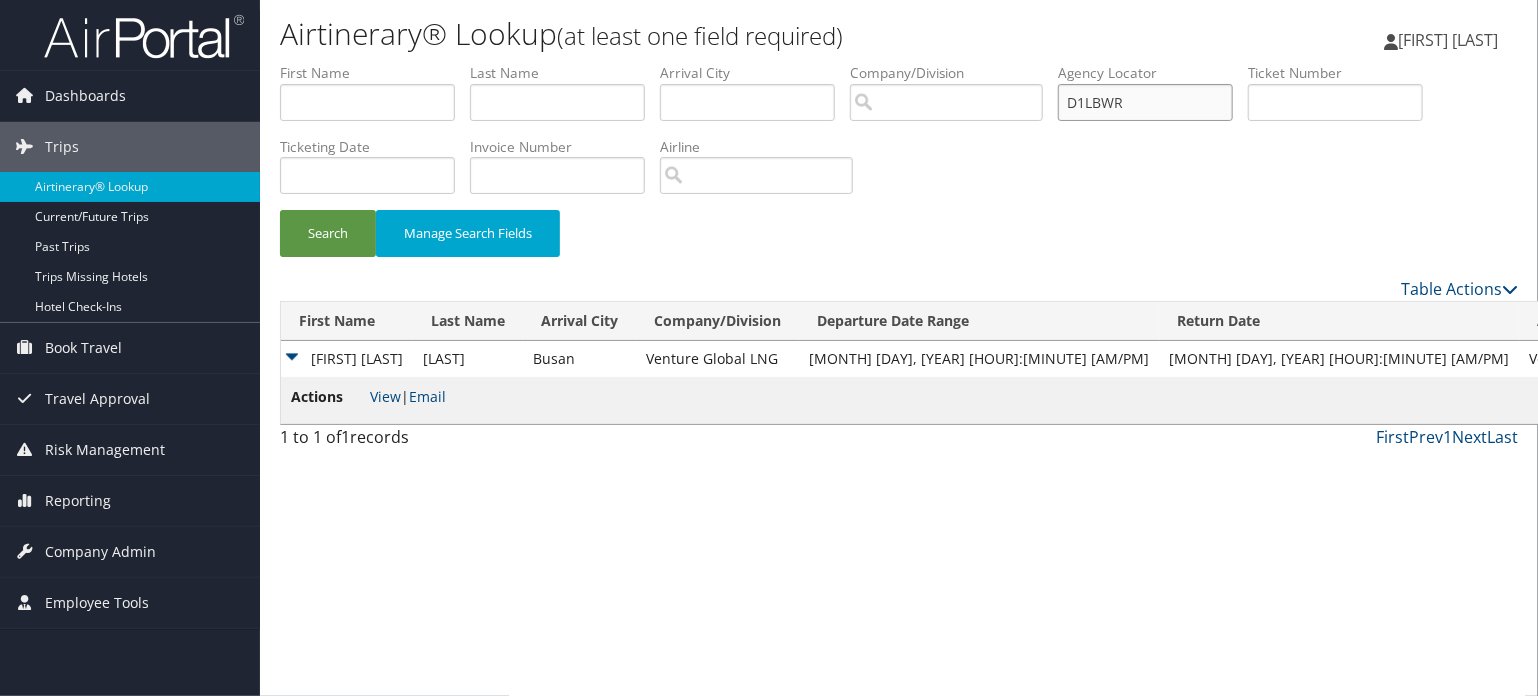 drag, startPoint x: 1185, startPoint y: 95, endPoint x: 855, endPoint y: 68, distance: 331.1027 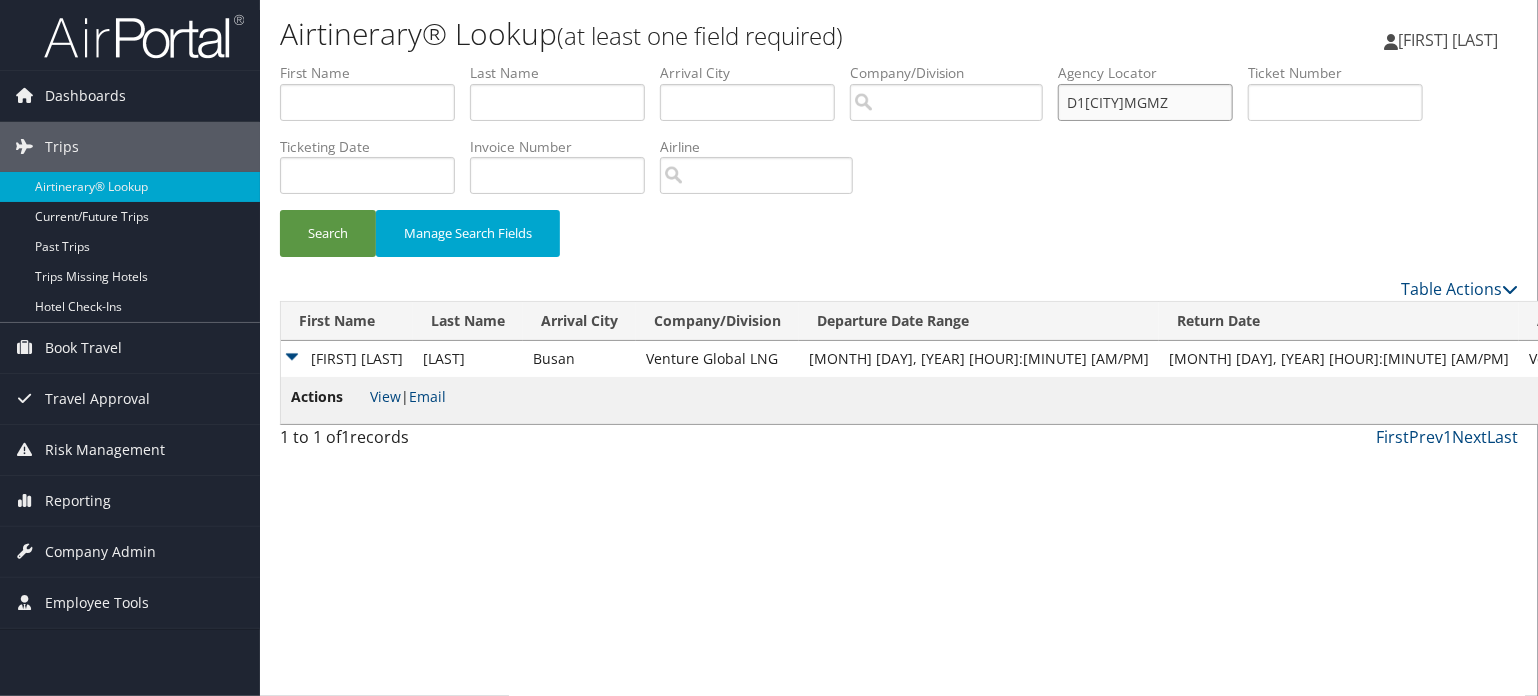type on "D1MGMZ" 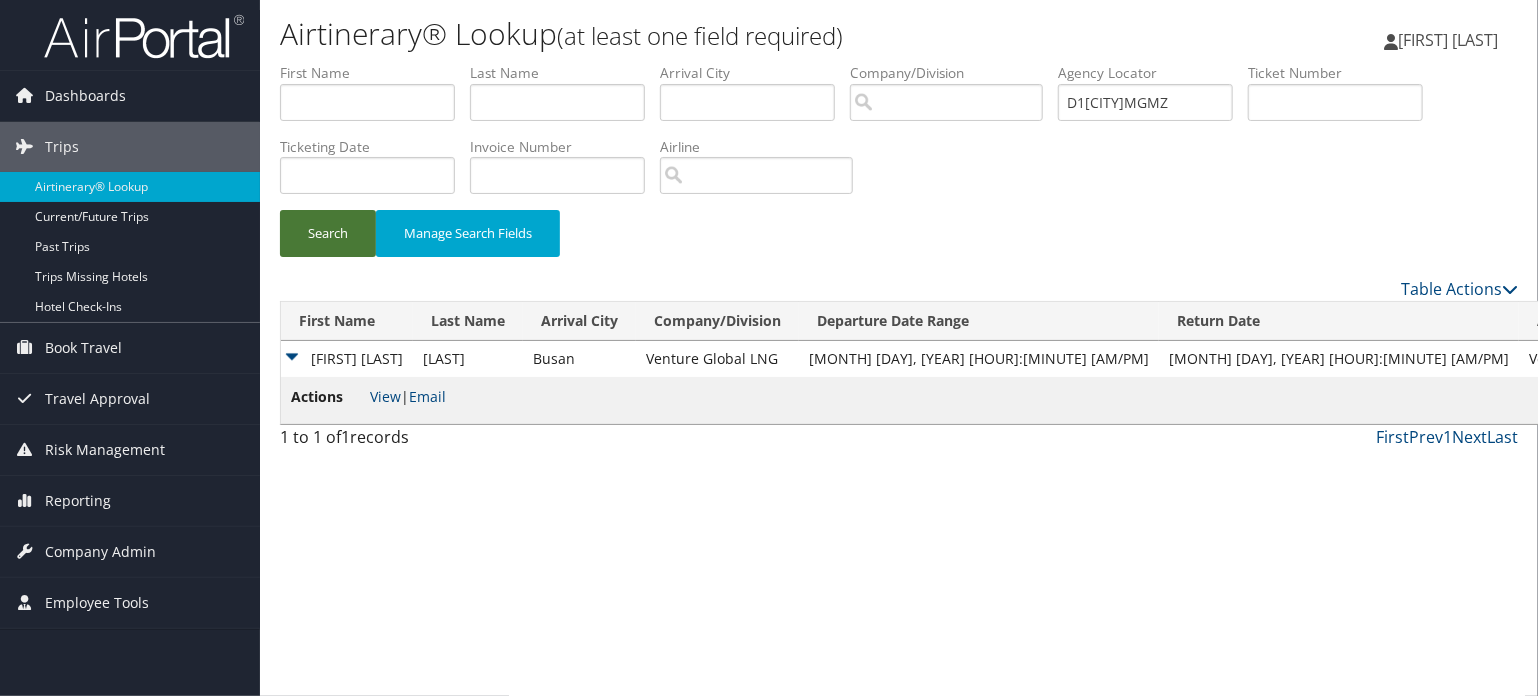 click on "Search" at bounding box center (328, 233) 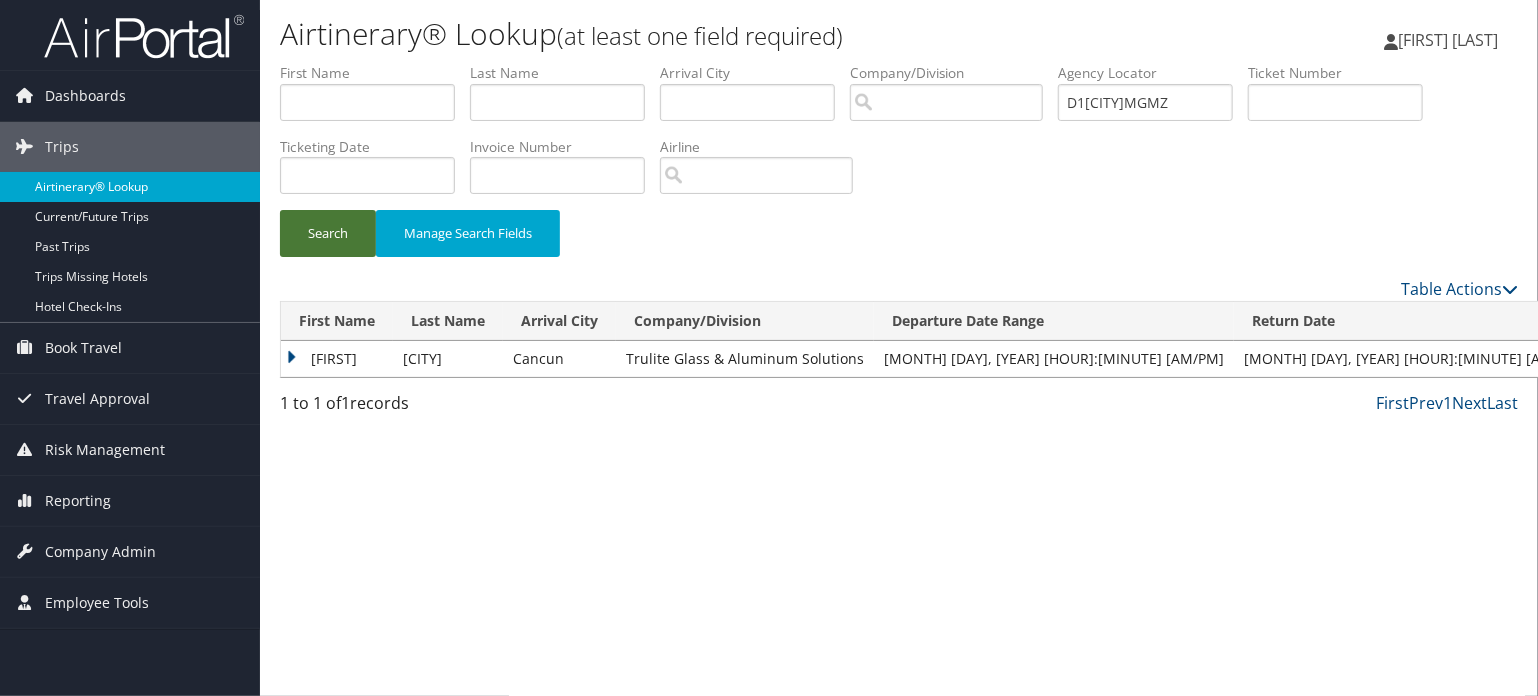 type 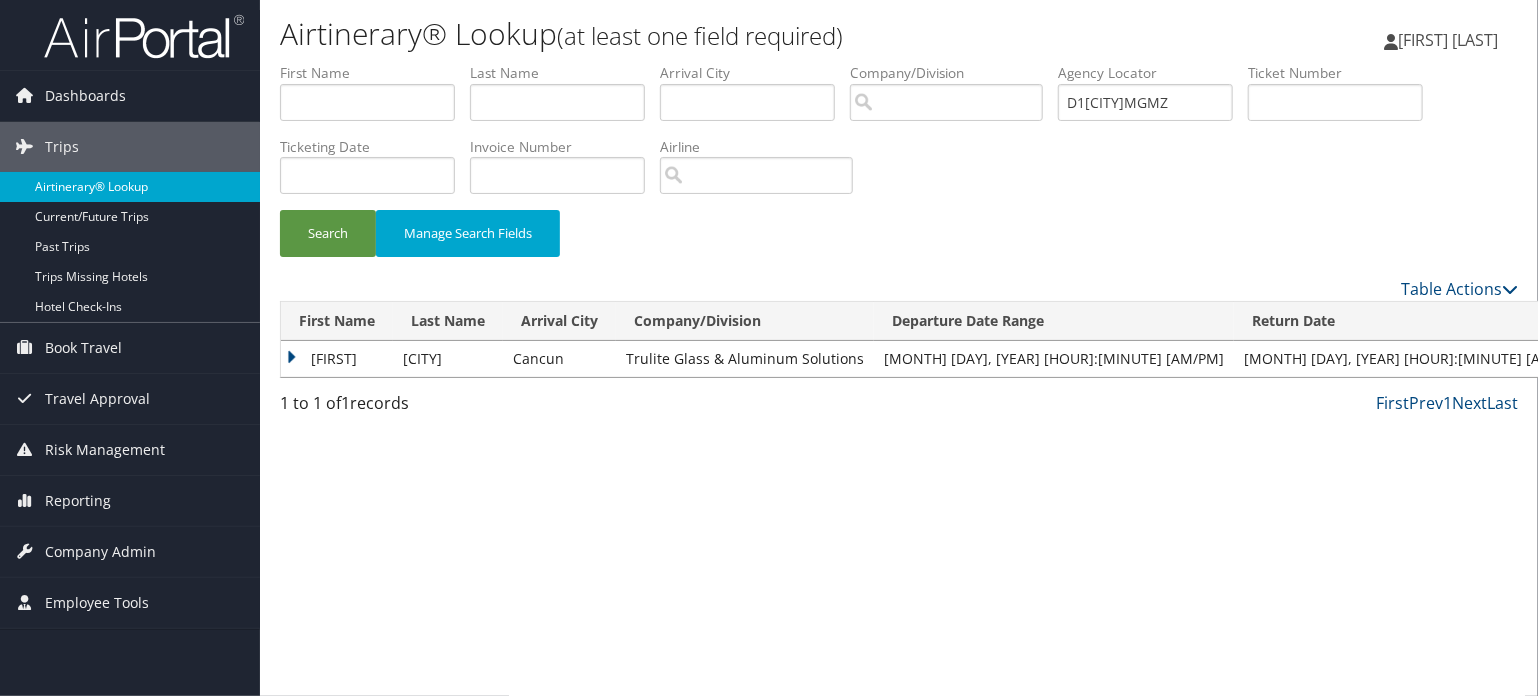 click on "Airtinerary® Lookup" at bounding box center (130, 187) 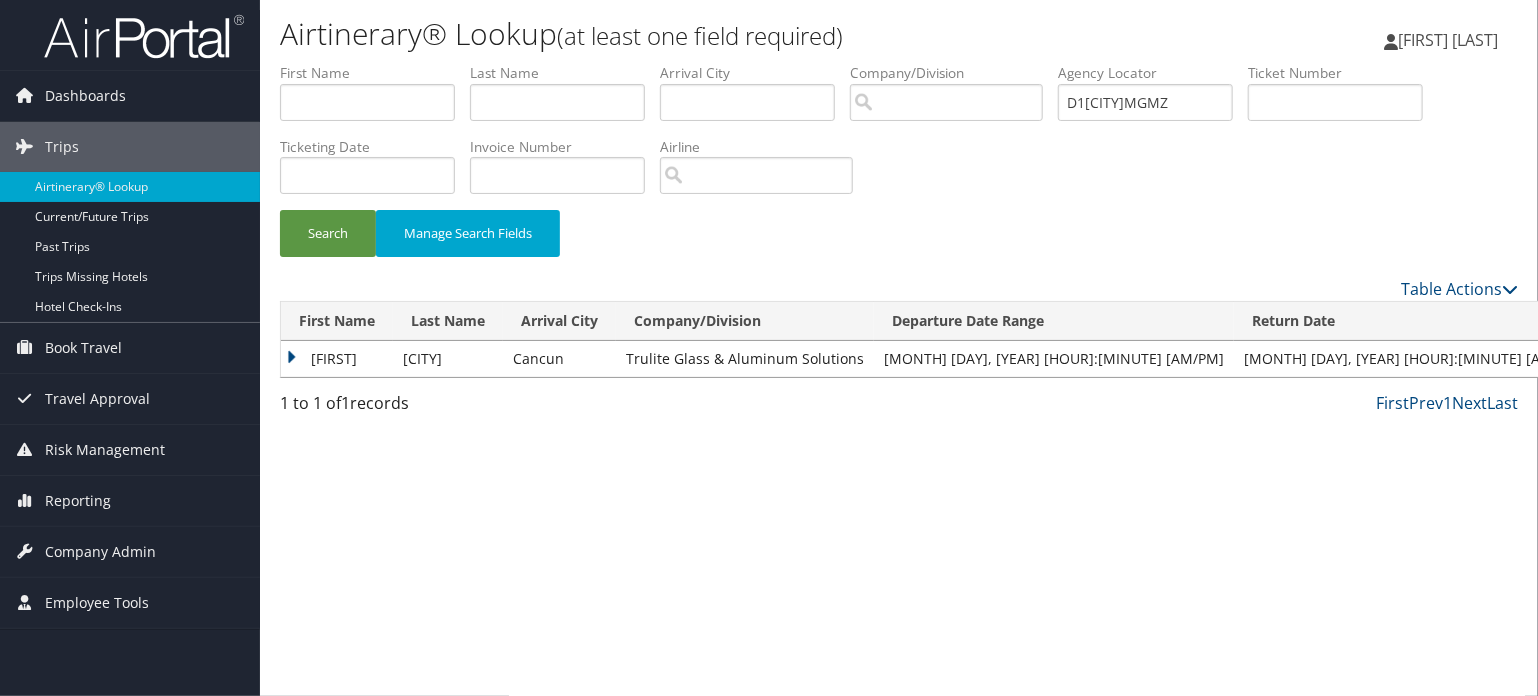 click on "Agency Locator" at bounding box center [1153, 73] 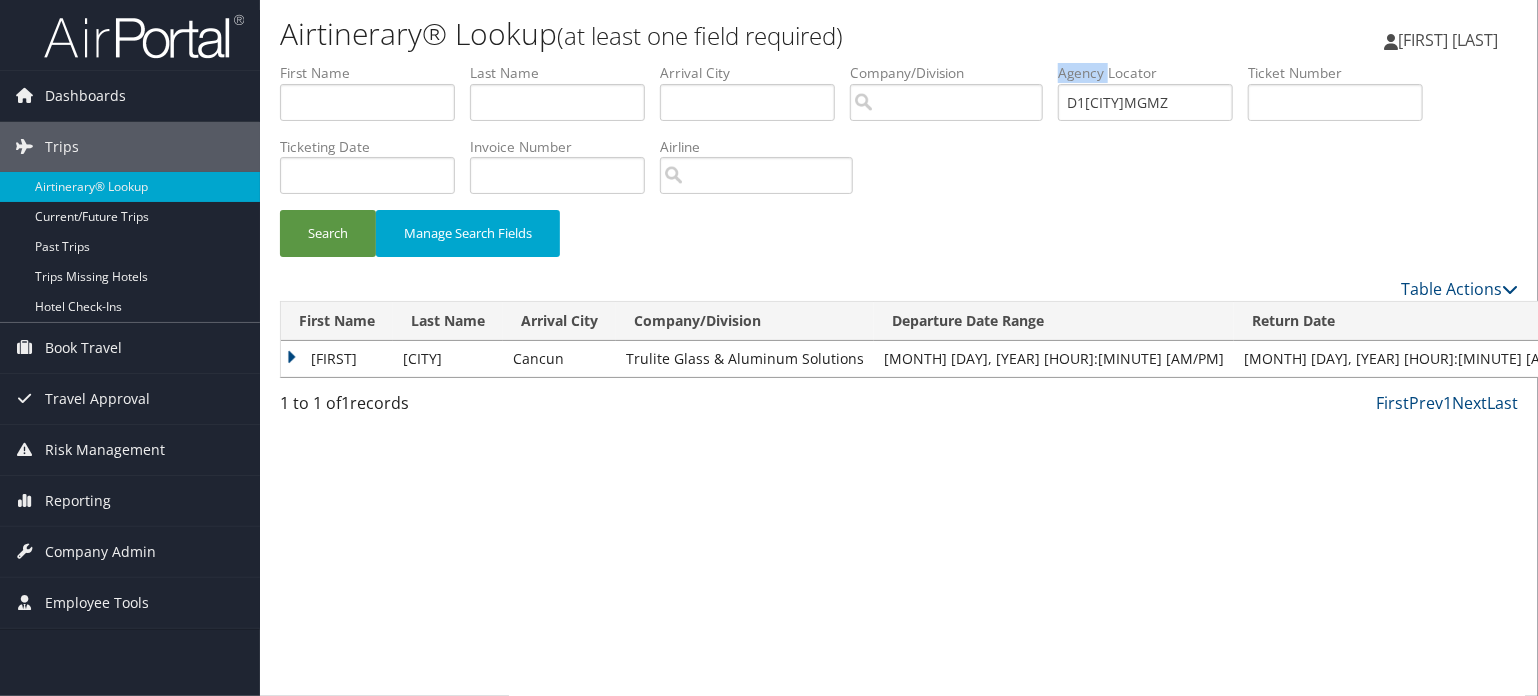 click on "Agency Locator" at bounding box center (1153, 73) 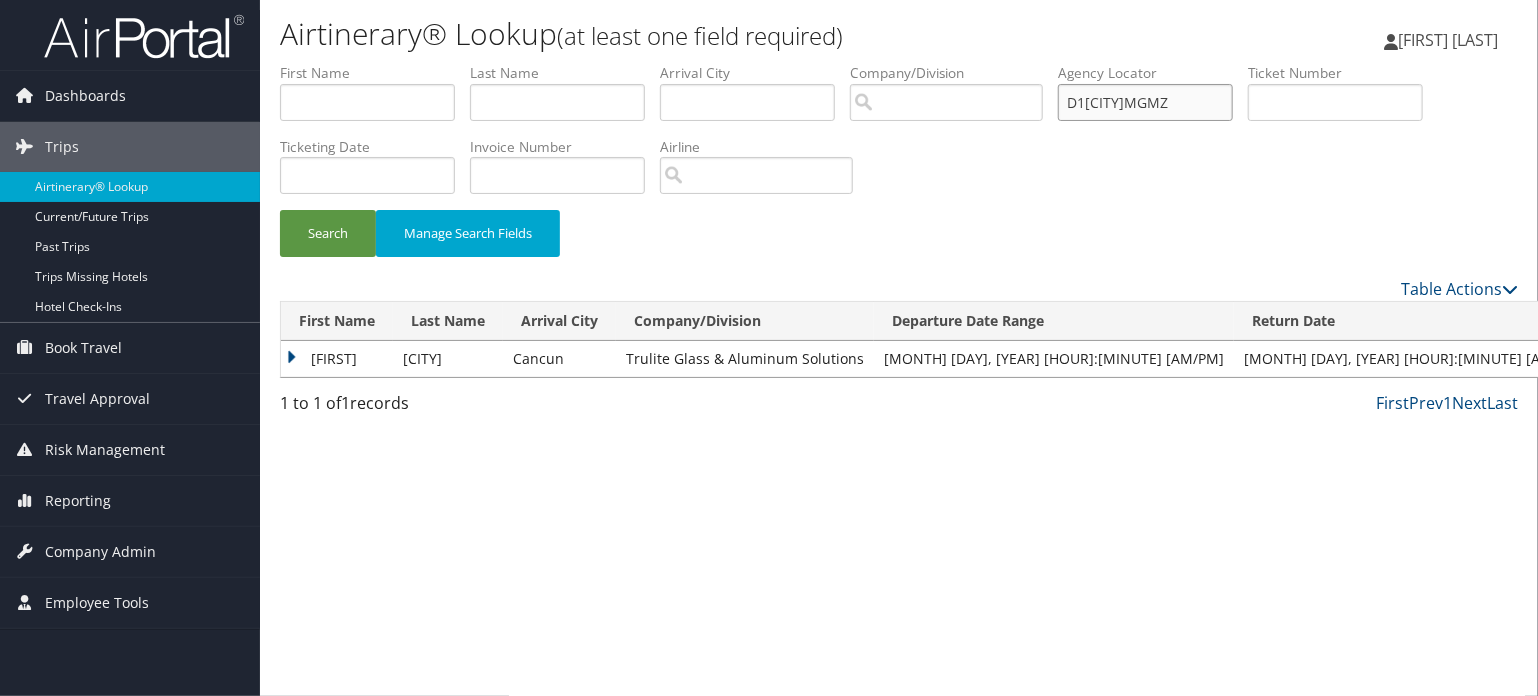 click on "D1MGMZ" at bounding box center [1145, 102] 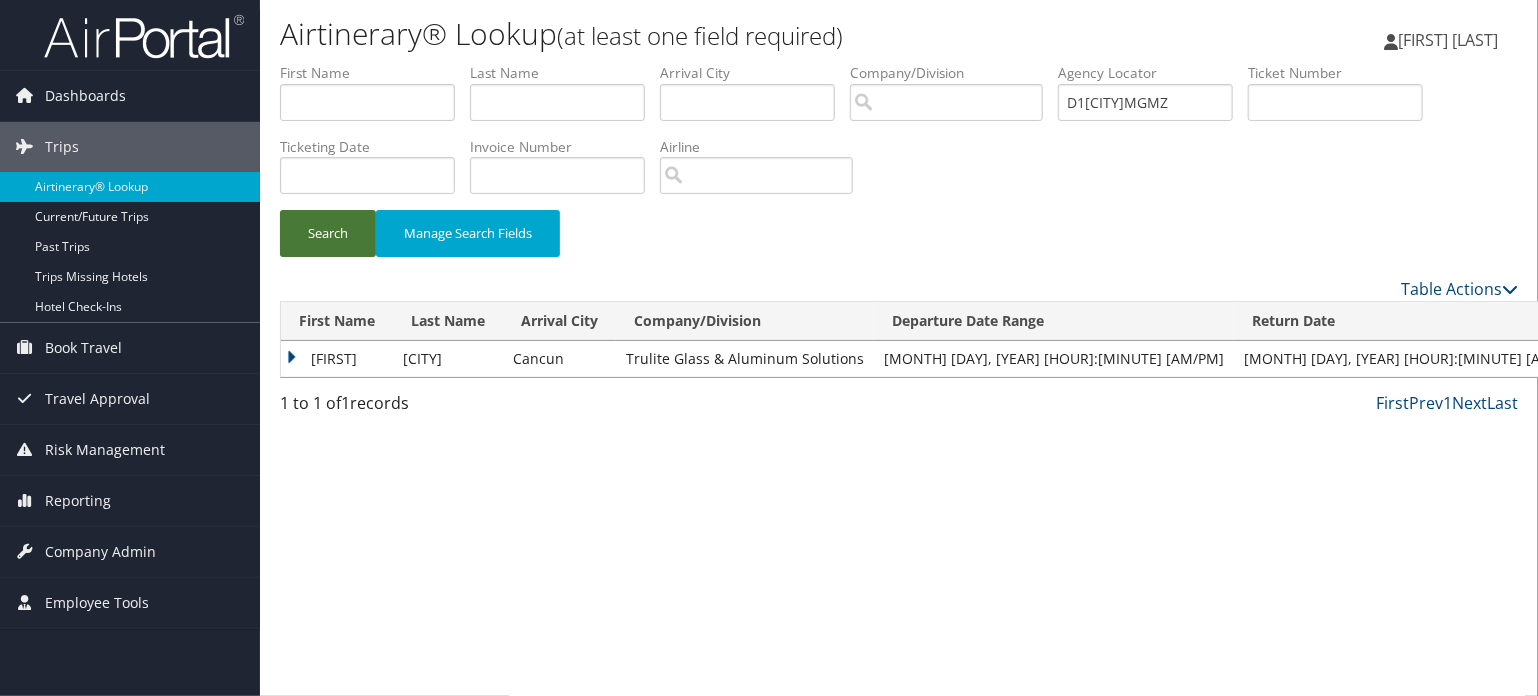 click on "Search" at bounding box center (328, 233) 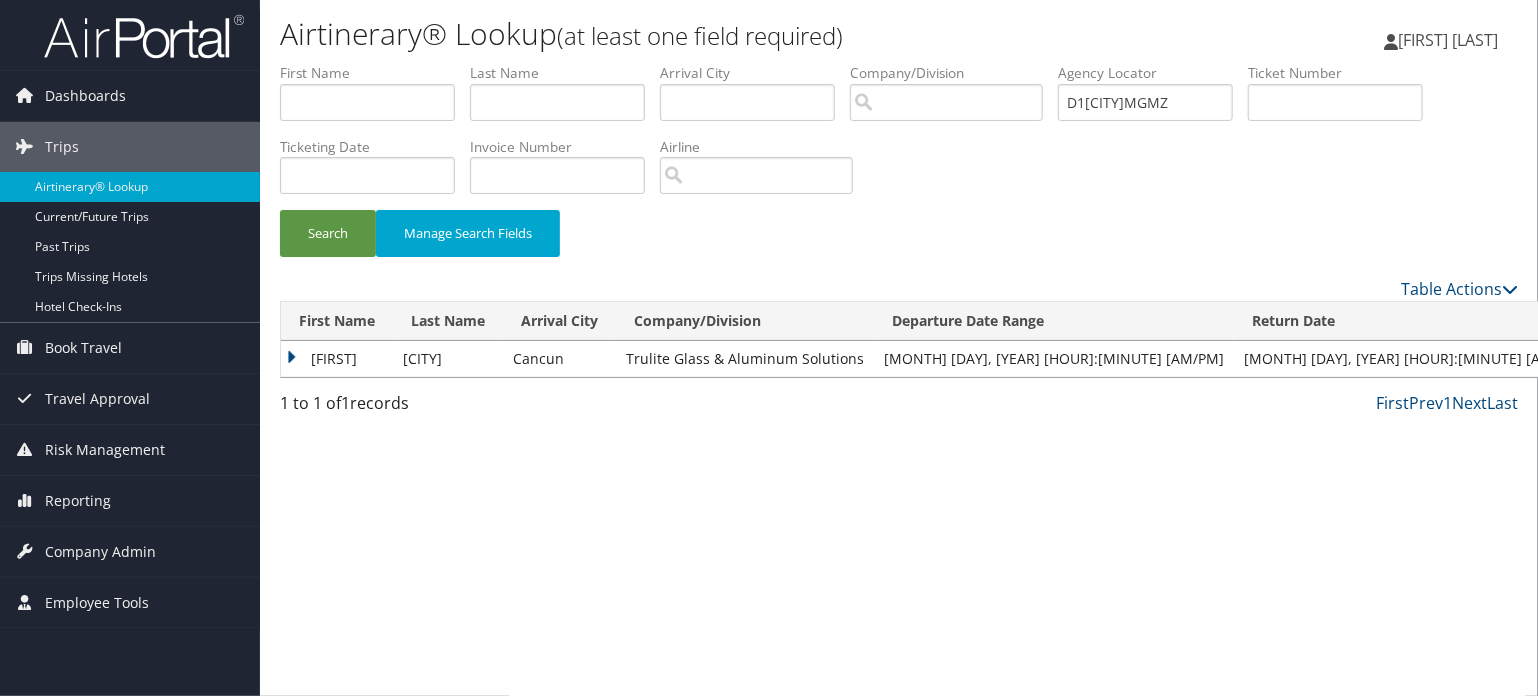 click on "LUIZA" at bounding box center (337, 359) 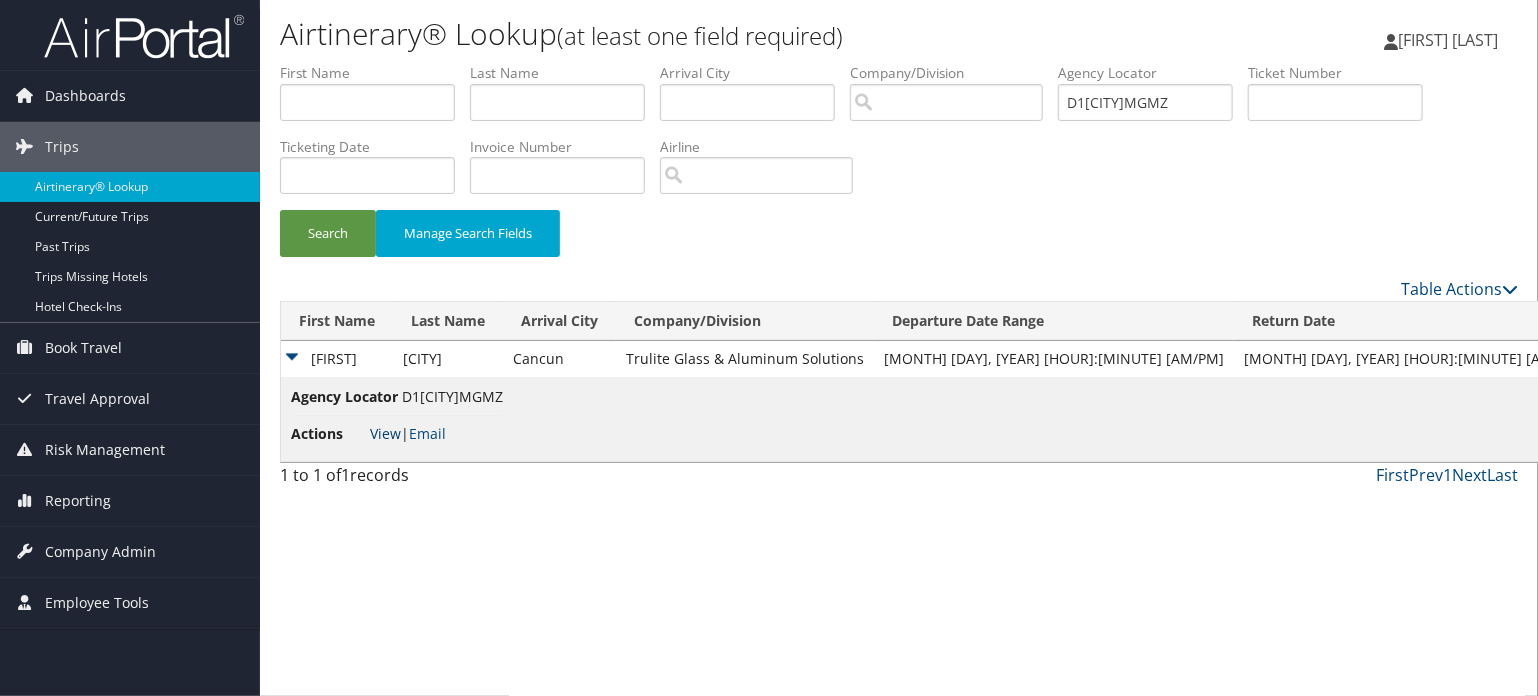 click on "View" at bounding box center (385, 433) 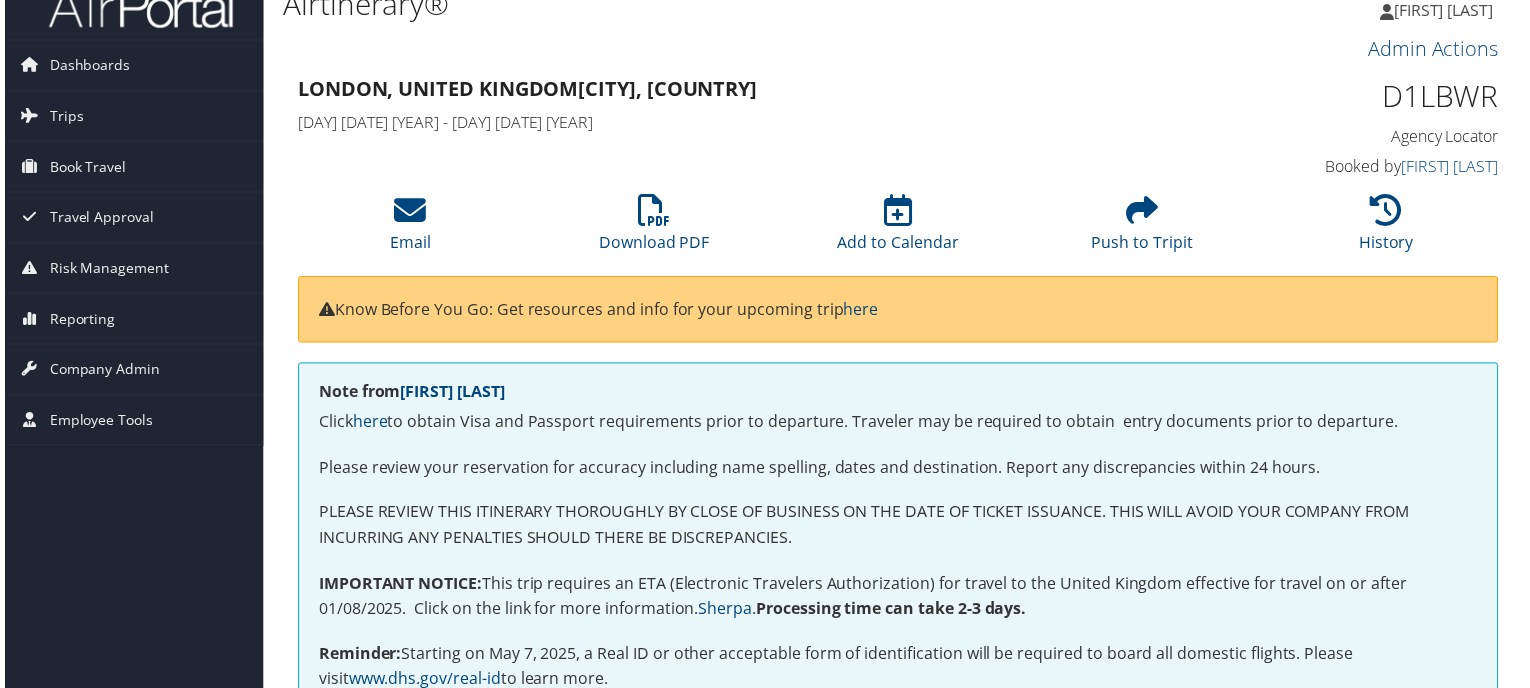 scroll, scrollTop: 0, scrollLeft: 0, axis: both 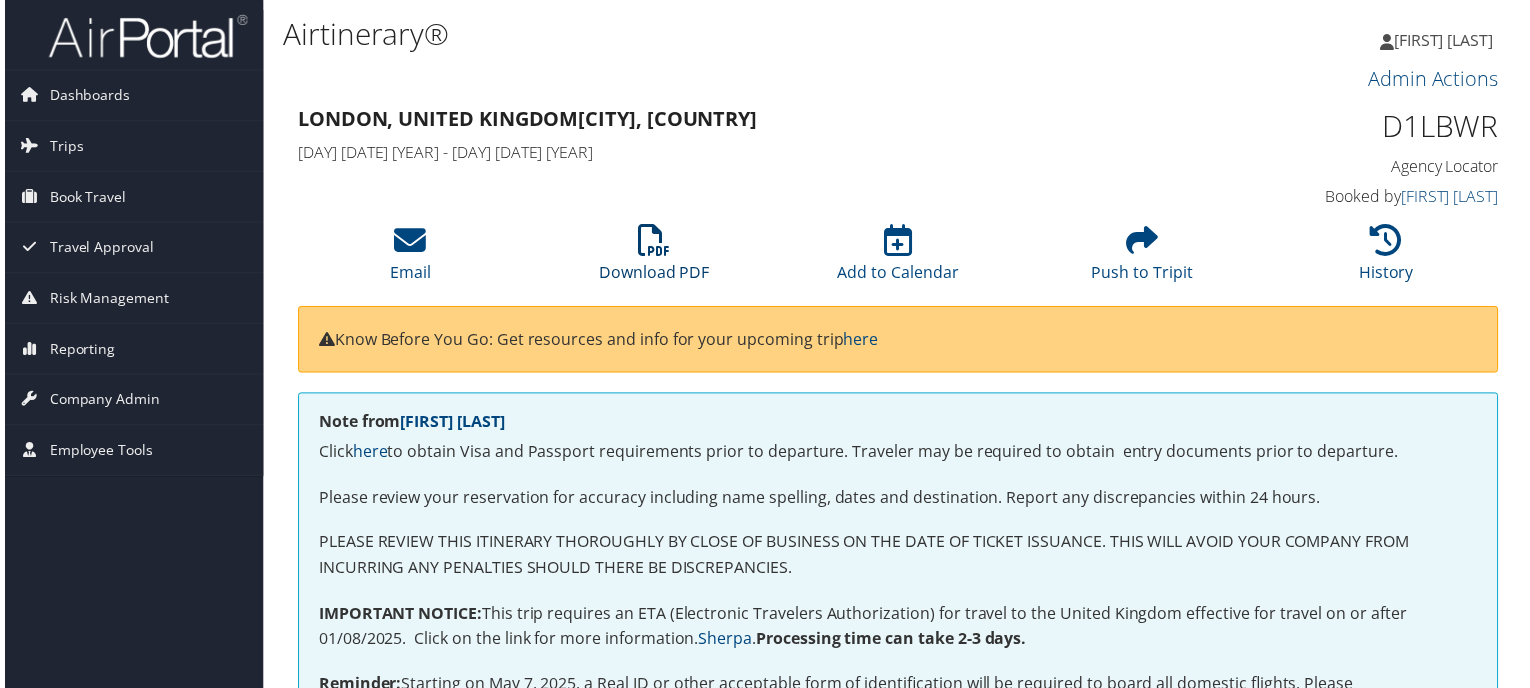 click at bounding box center (653, 242) 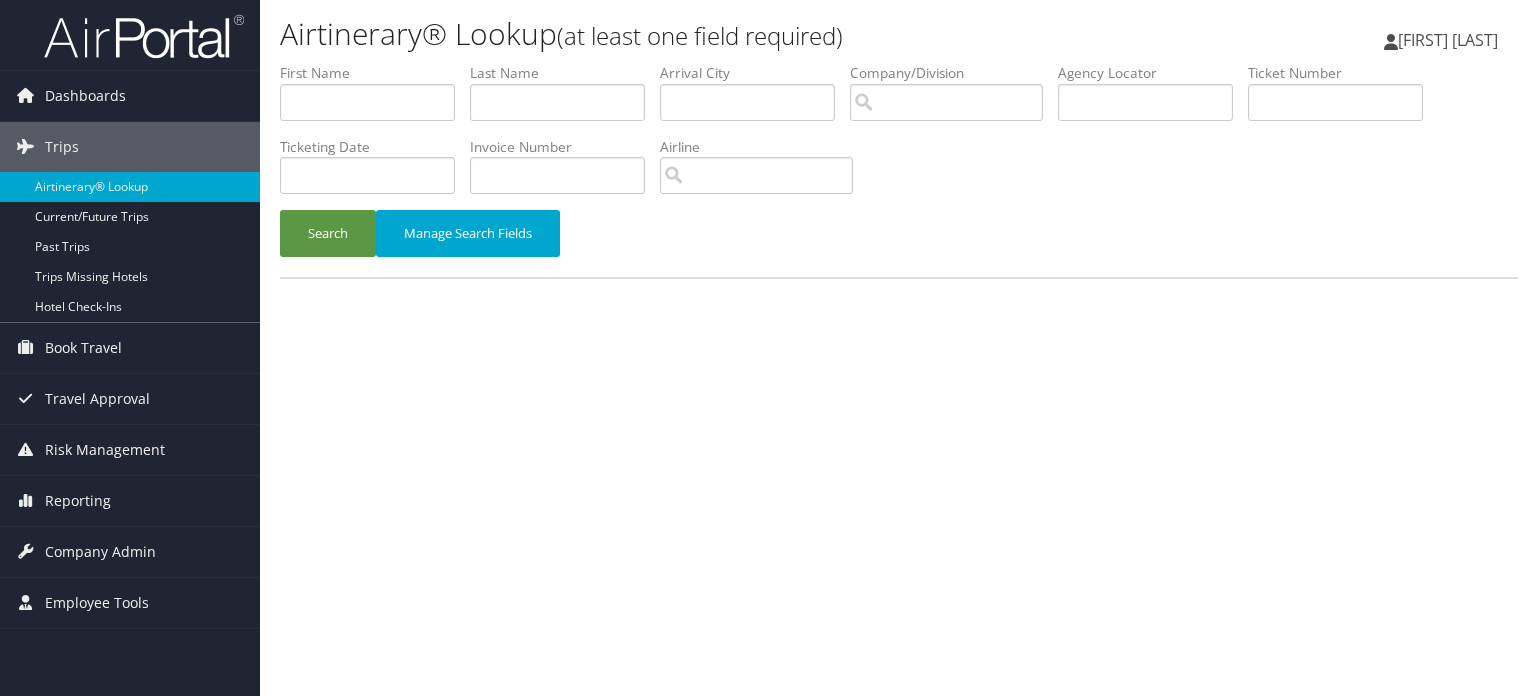scroll, scrollTop: 0, scrollLeft: 0, axis: both 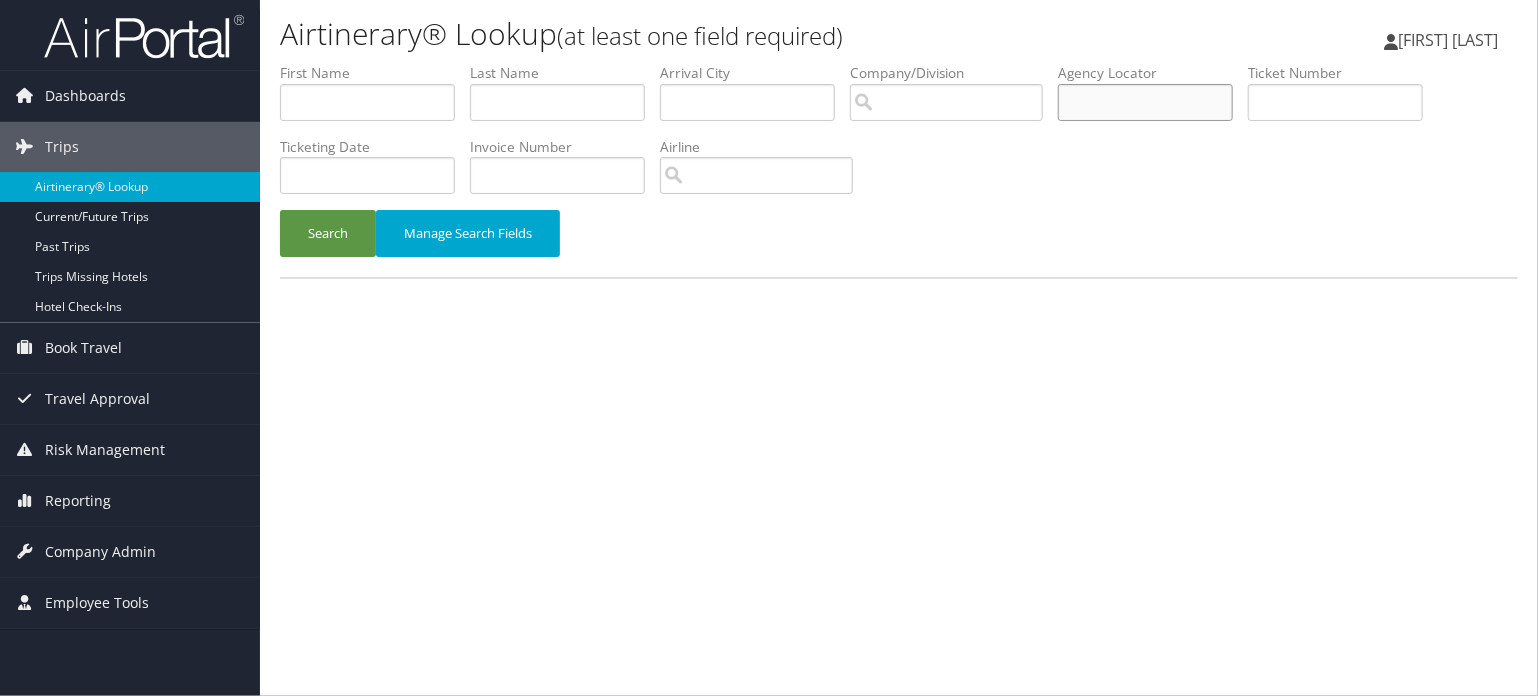 click at bounding box center [1145, 102] 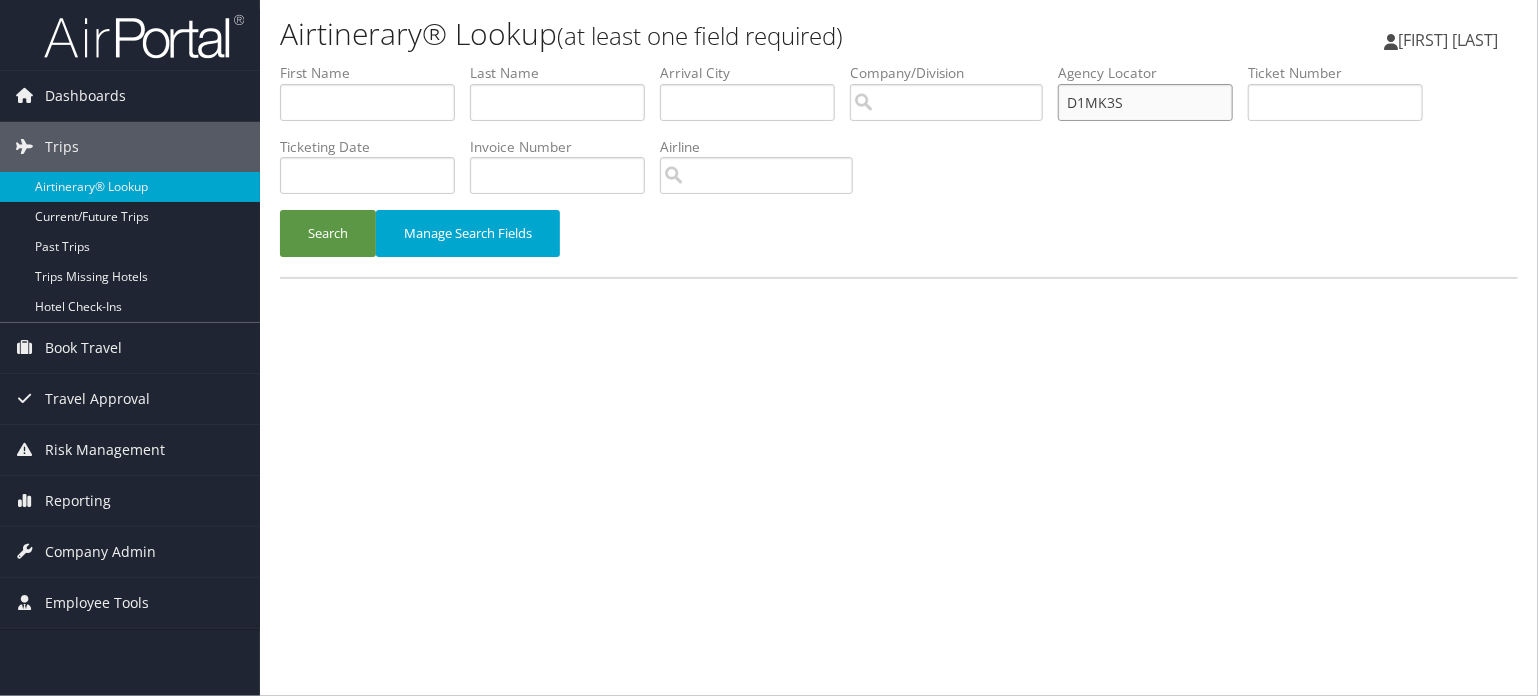 drag, startPoint x: 1144, startPoint y: 102, endPoint x: 921, endPoint y: 103, distance: 223.00224 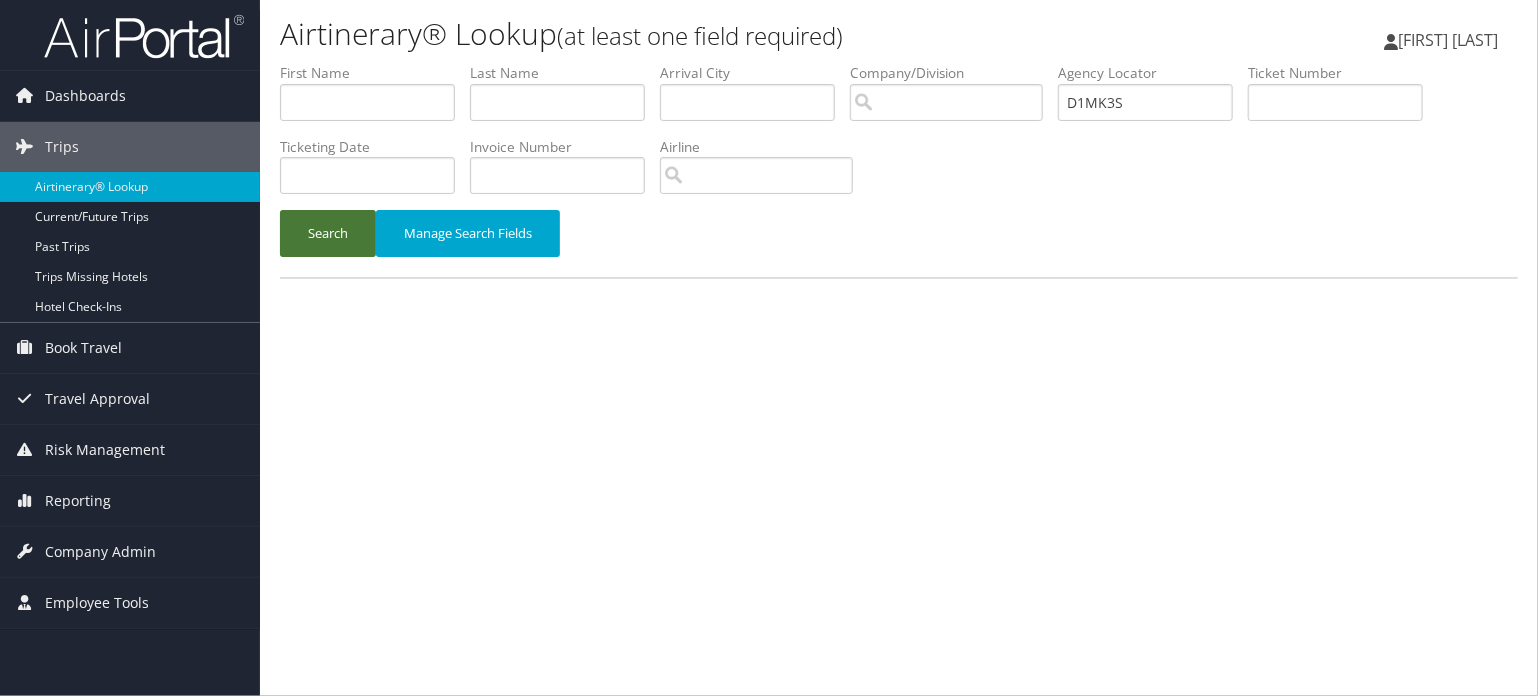 click on "Search" at bounding box center [328, 233] 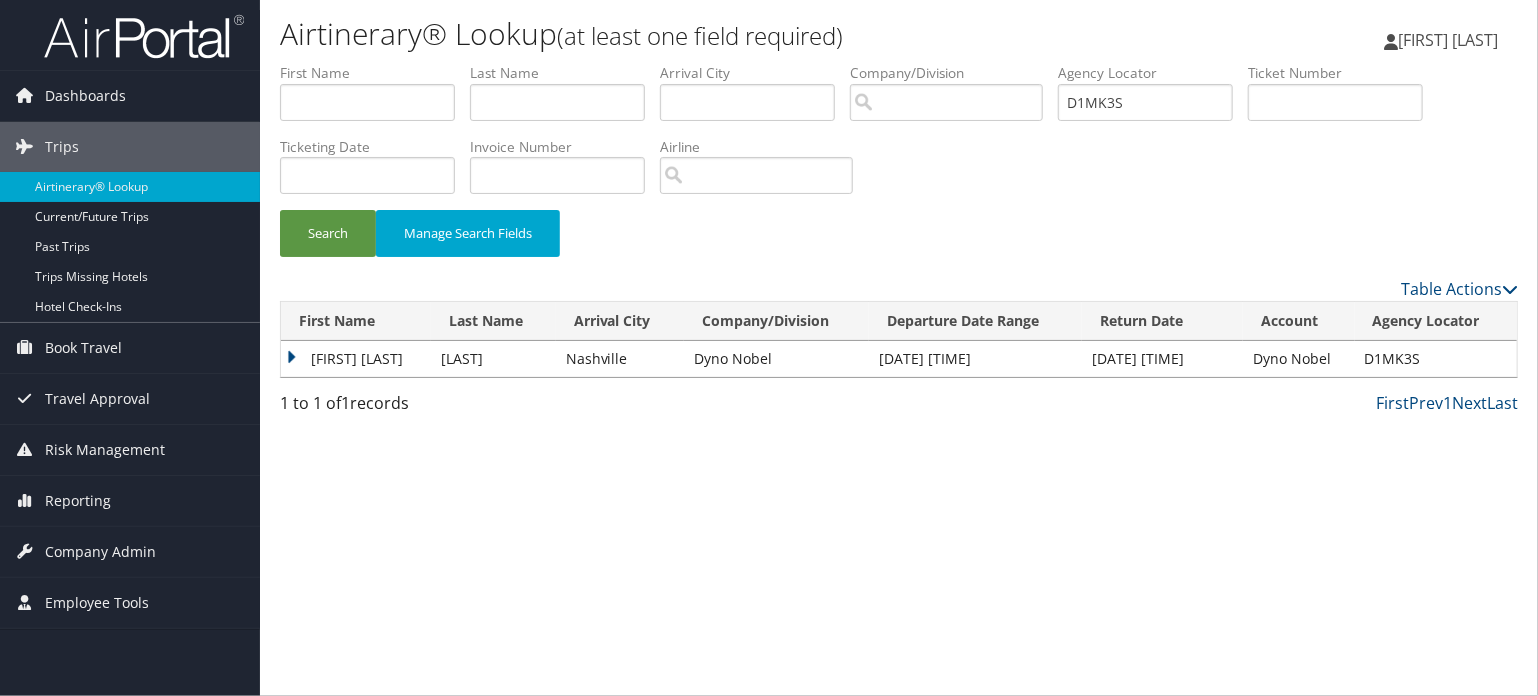 click on "TIMOTHY ROBERT" at bounding box center (356, 359) 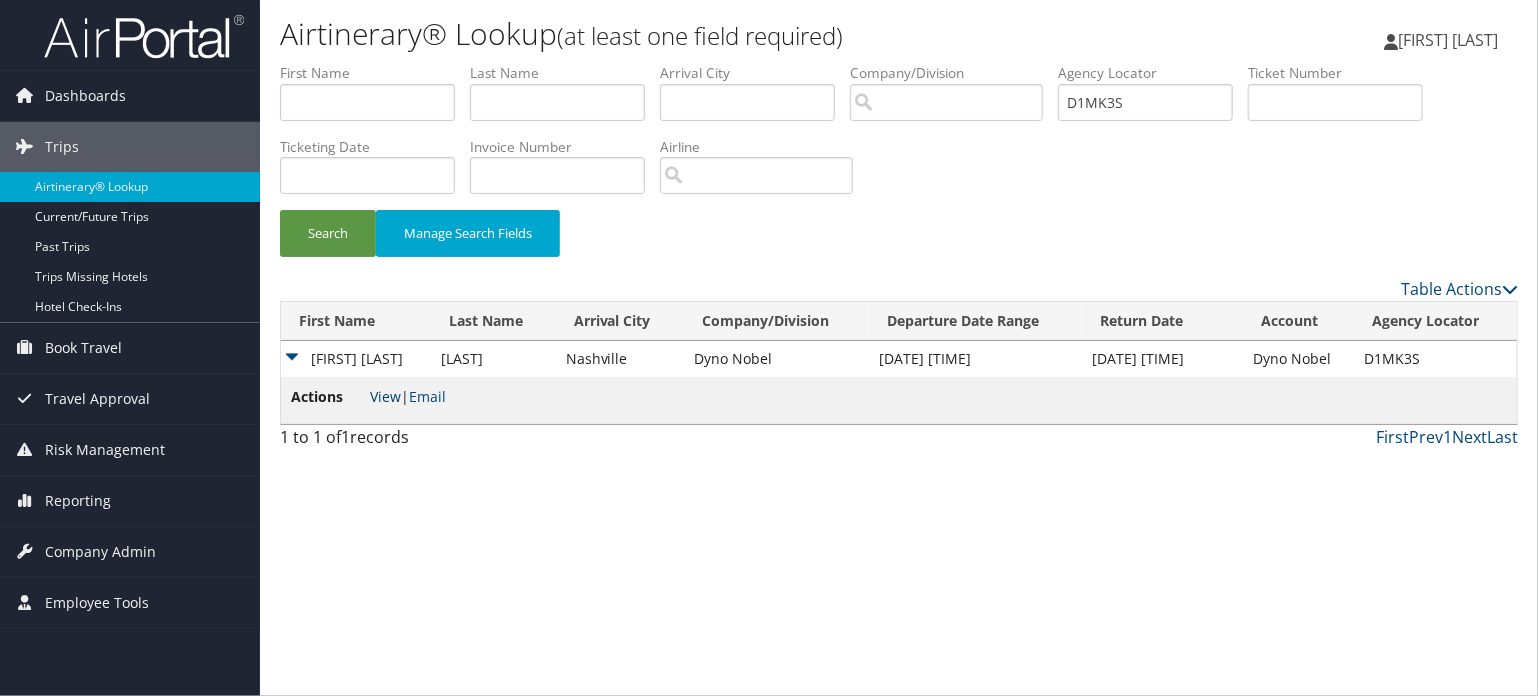 click on "View" at bounding box center (385, 396) 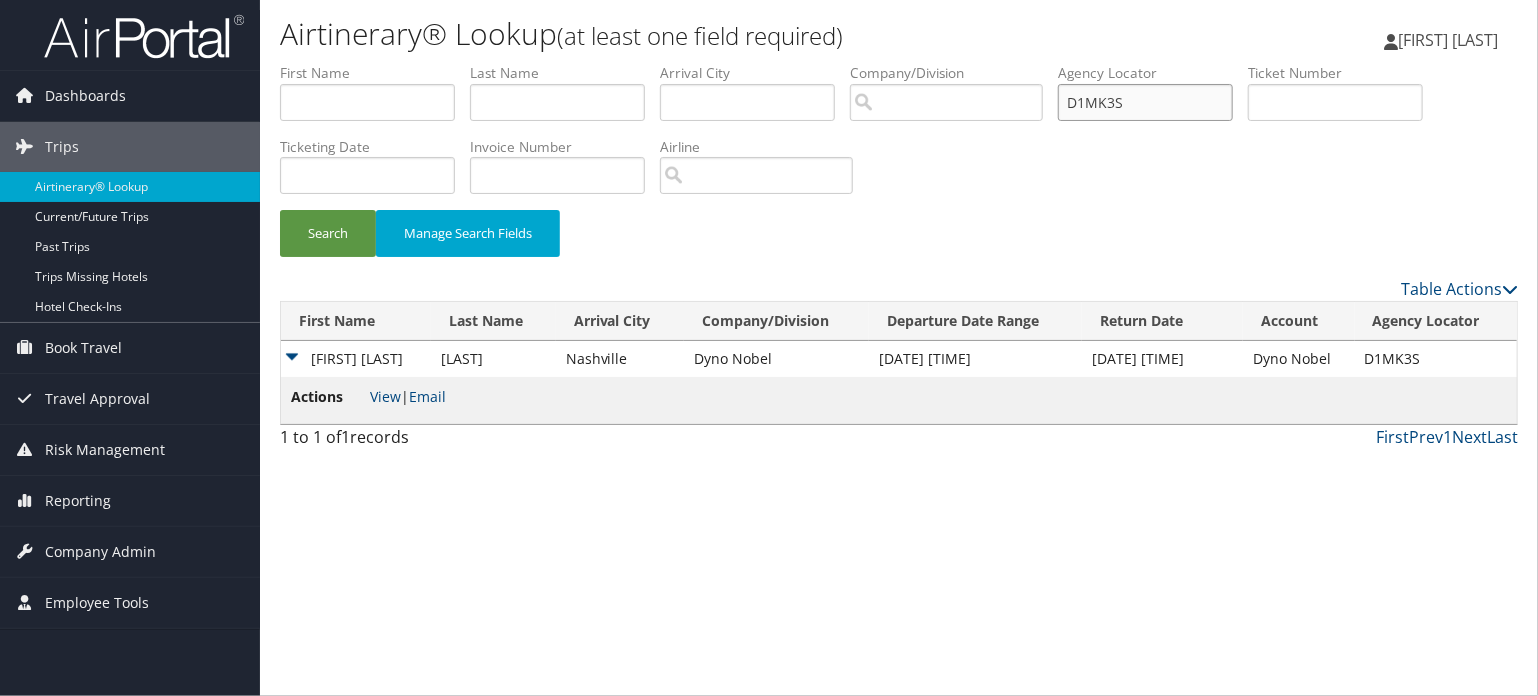 click on "D1MK3S" at bounding box center (1145, 102) 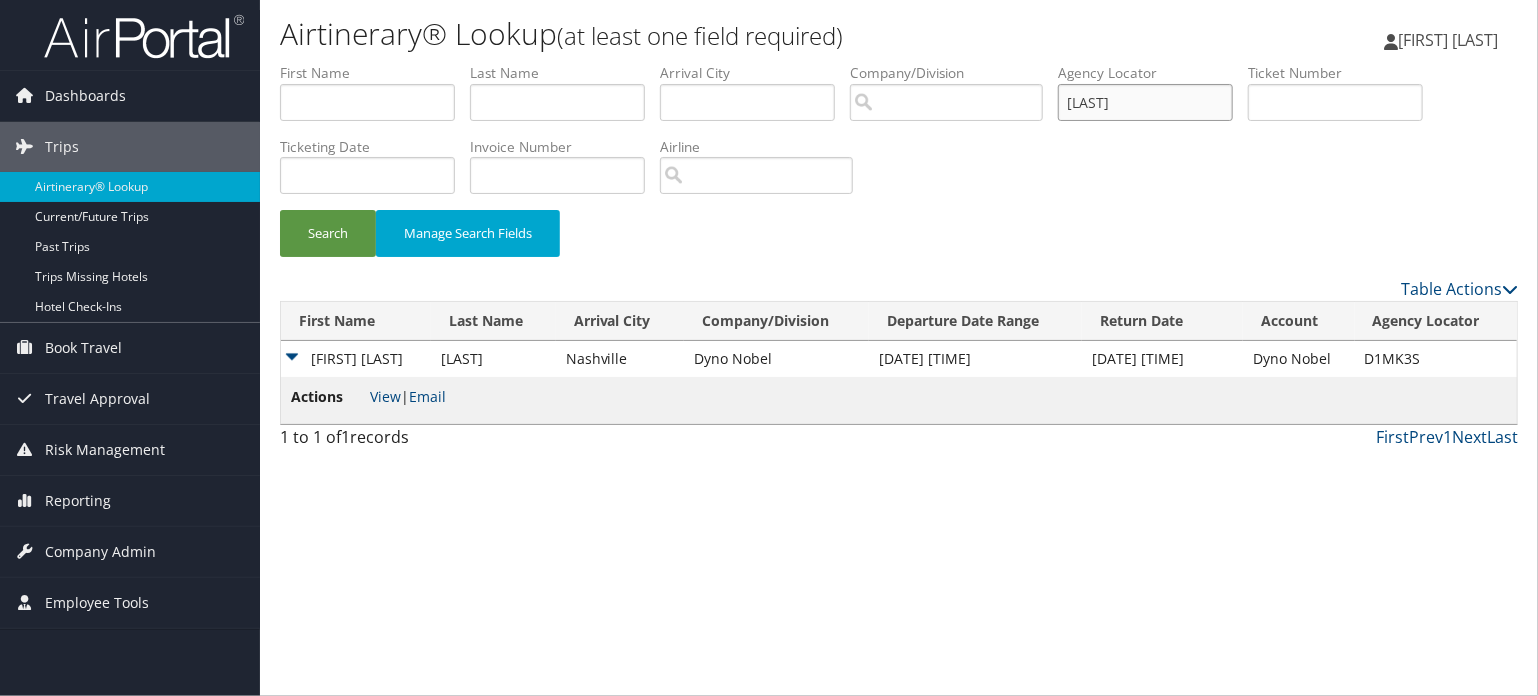 type on "D1MNGZ" 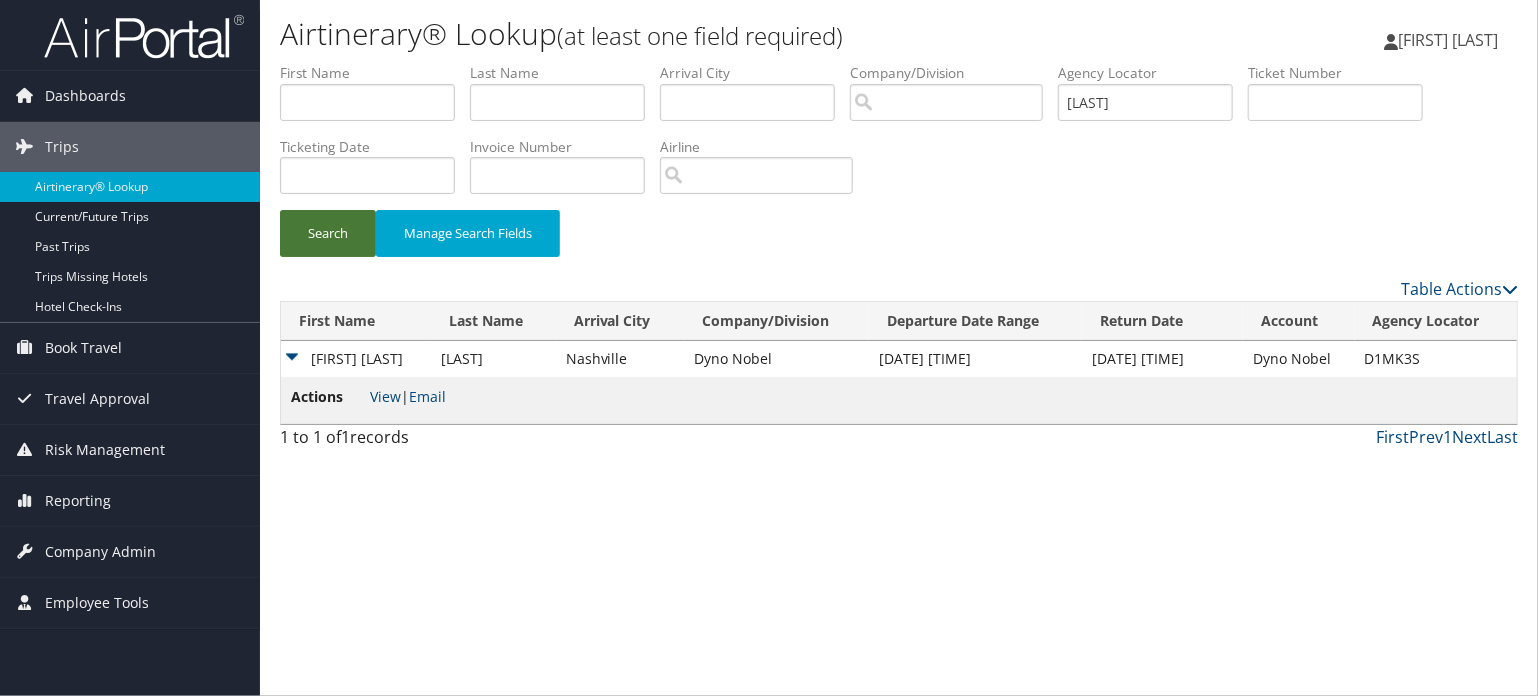 click on "Search" at bounding box center (328, 233) 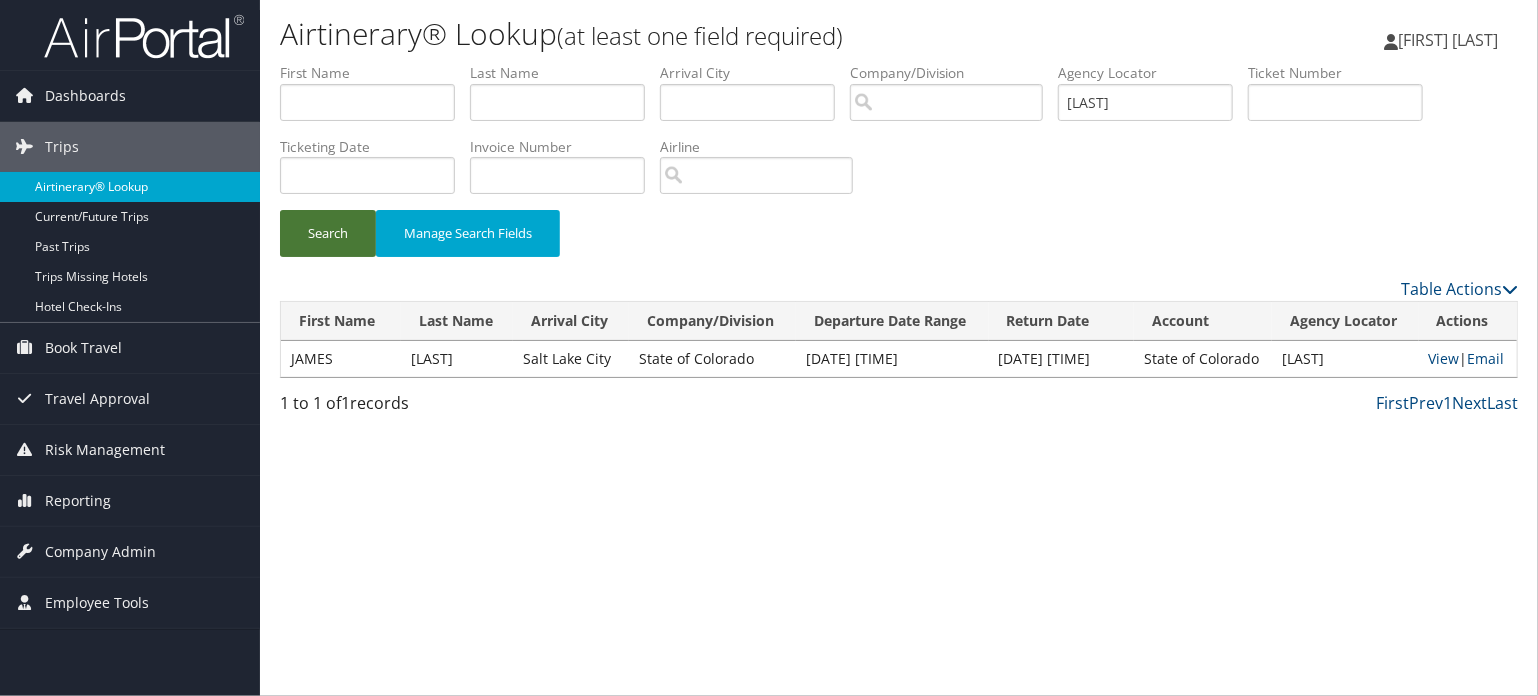 type 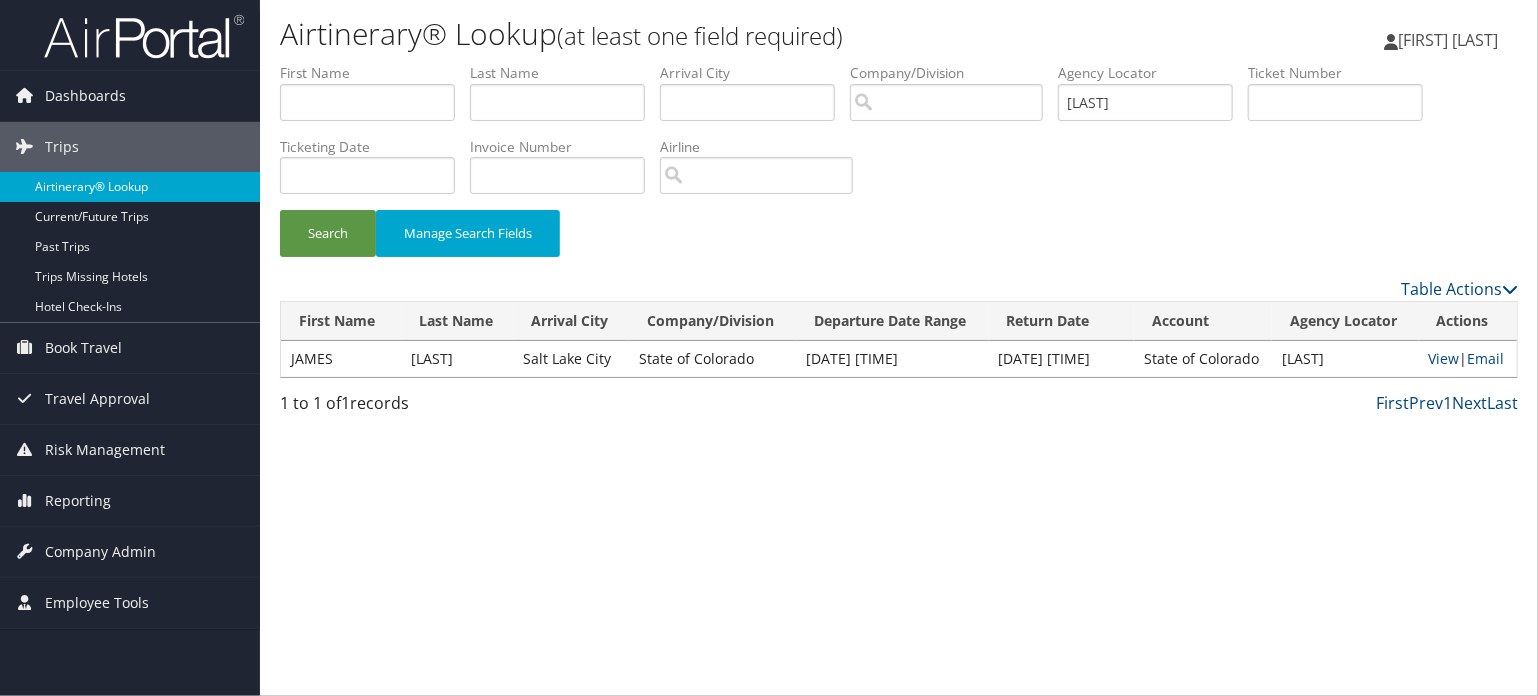 click on "Airtinerary® Lookup" at bounding box center [130, 187] 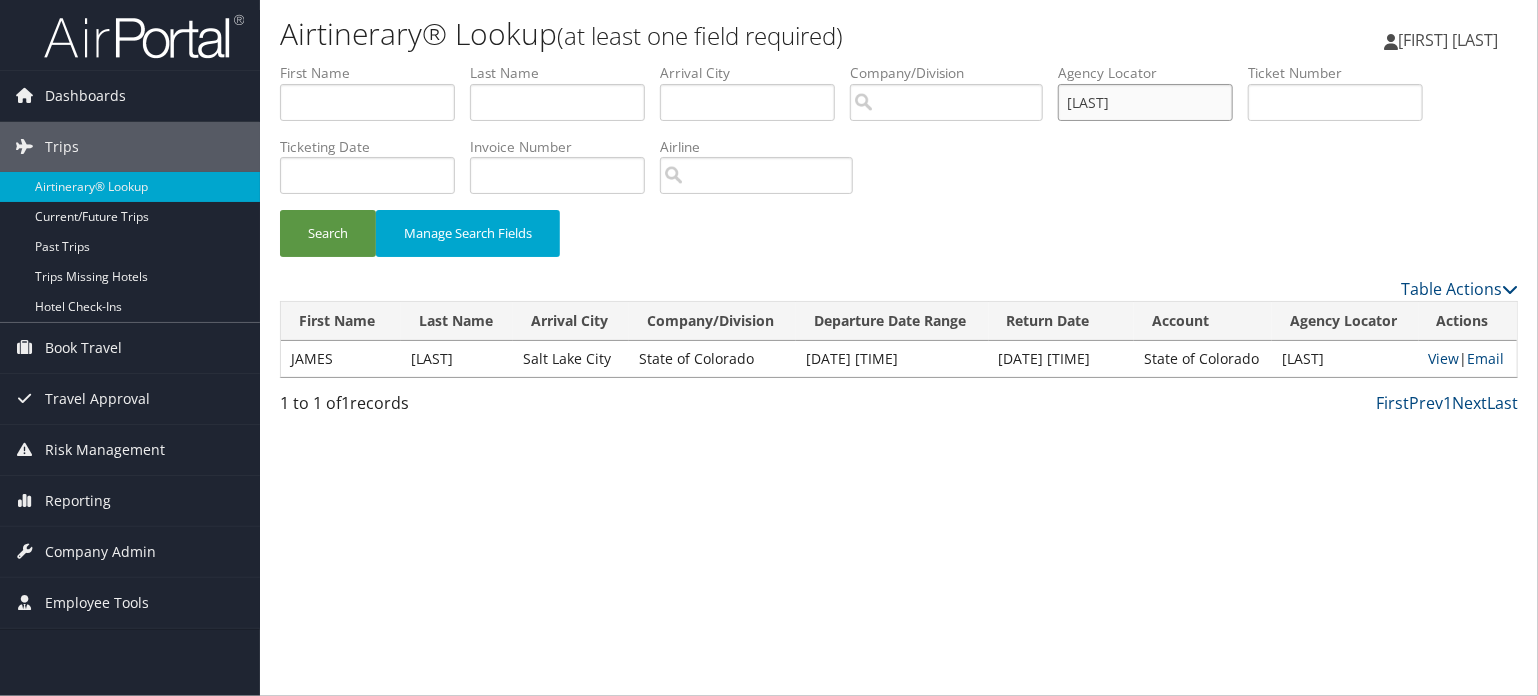 click on "D1MNGZ" at bounding box center (1145, 102) 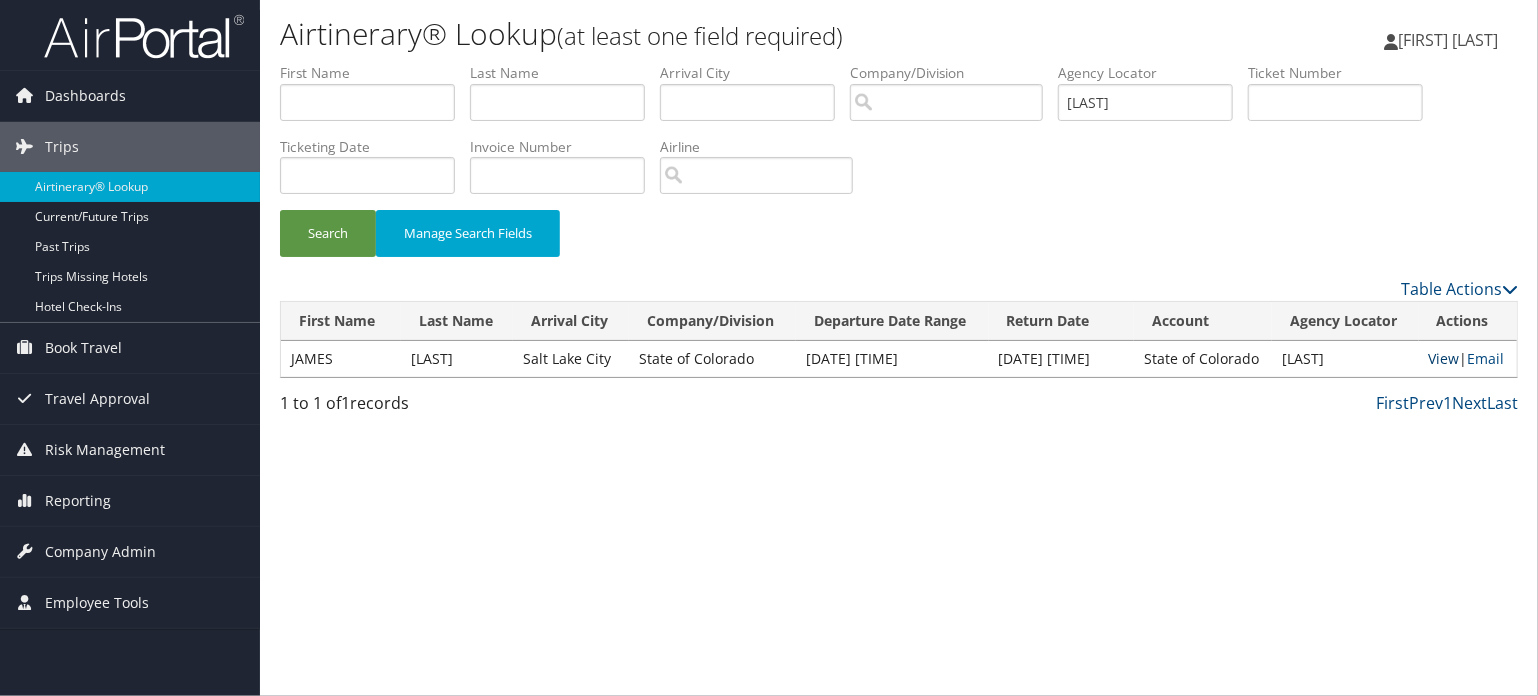 click on "View" at bounding box center [1444, 358] 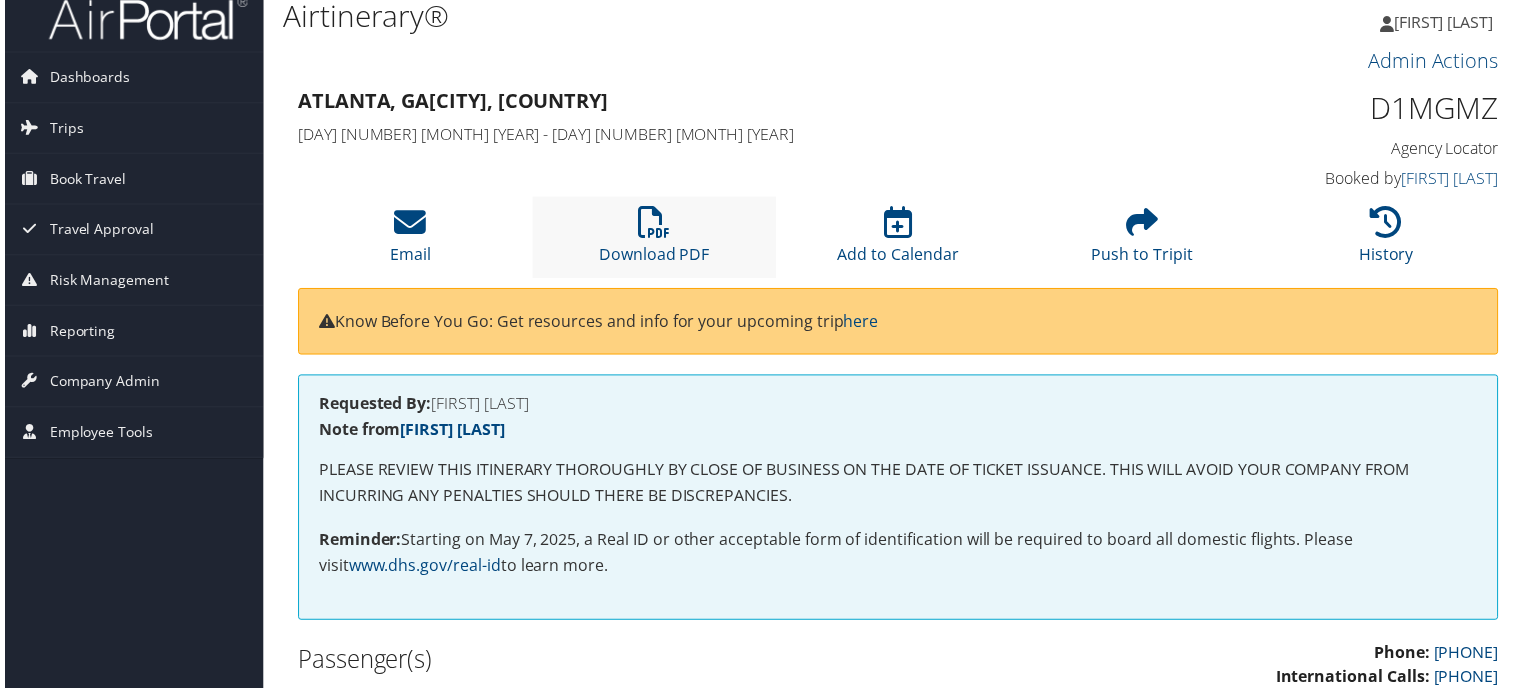 scroll, scrollTop: 0, scrollLeft: 0, axis: both 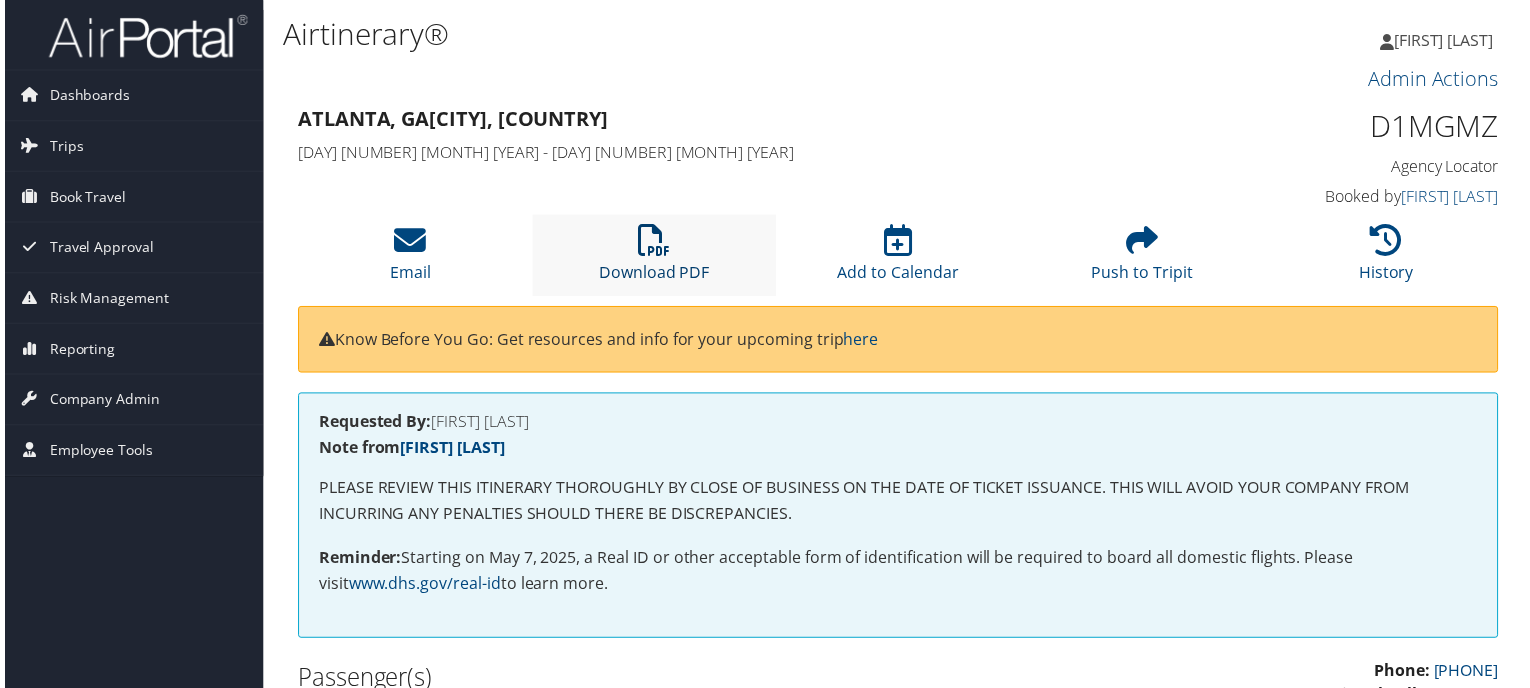 click at bounding box center [653, 242] 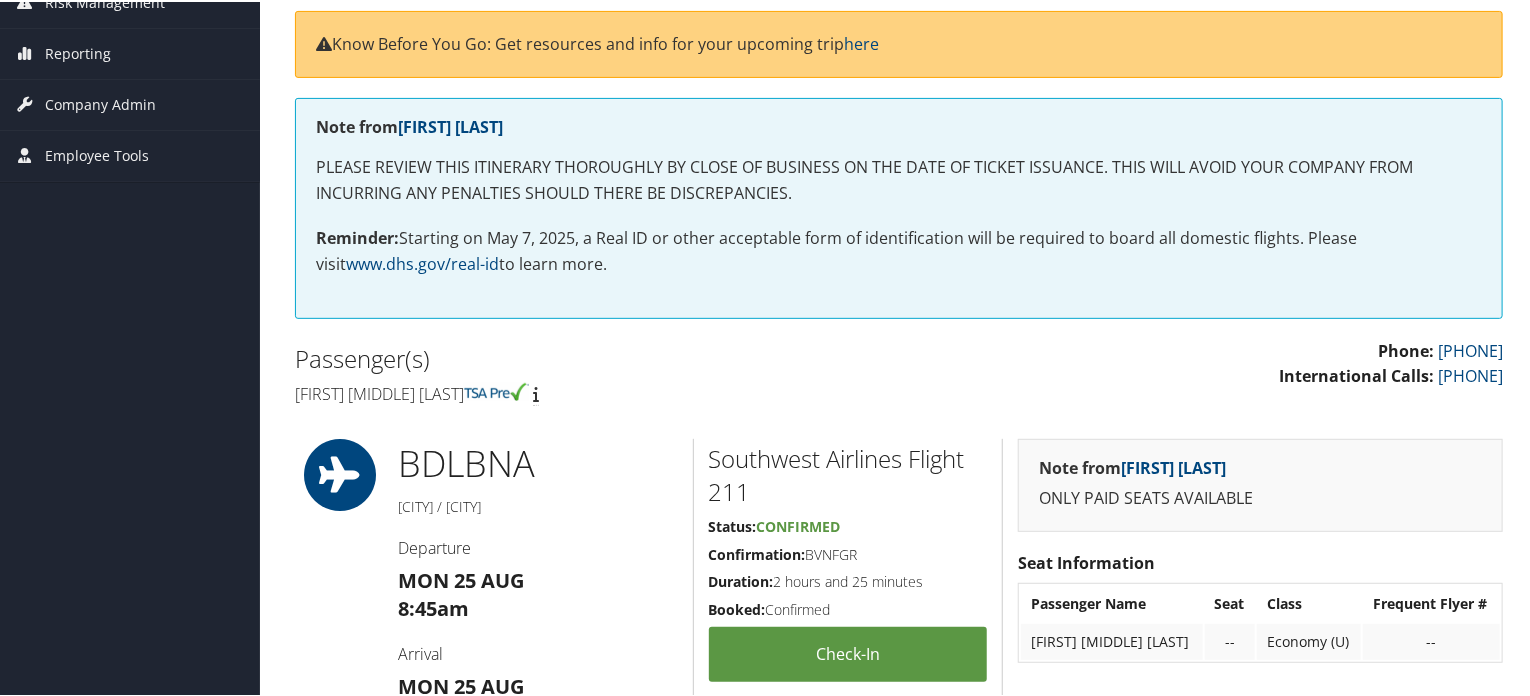 scroll, scrollTop: 0, scrollLeft: 0, axis: both 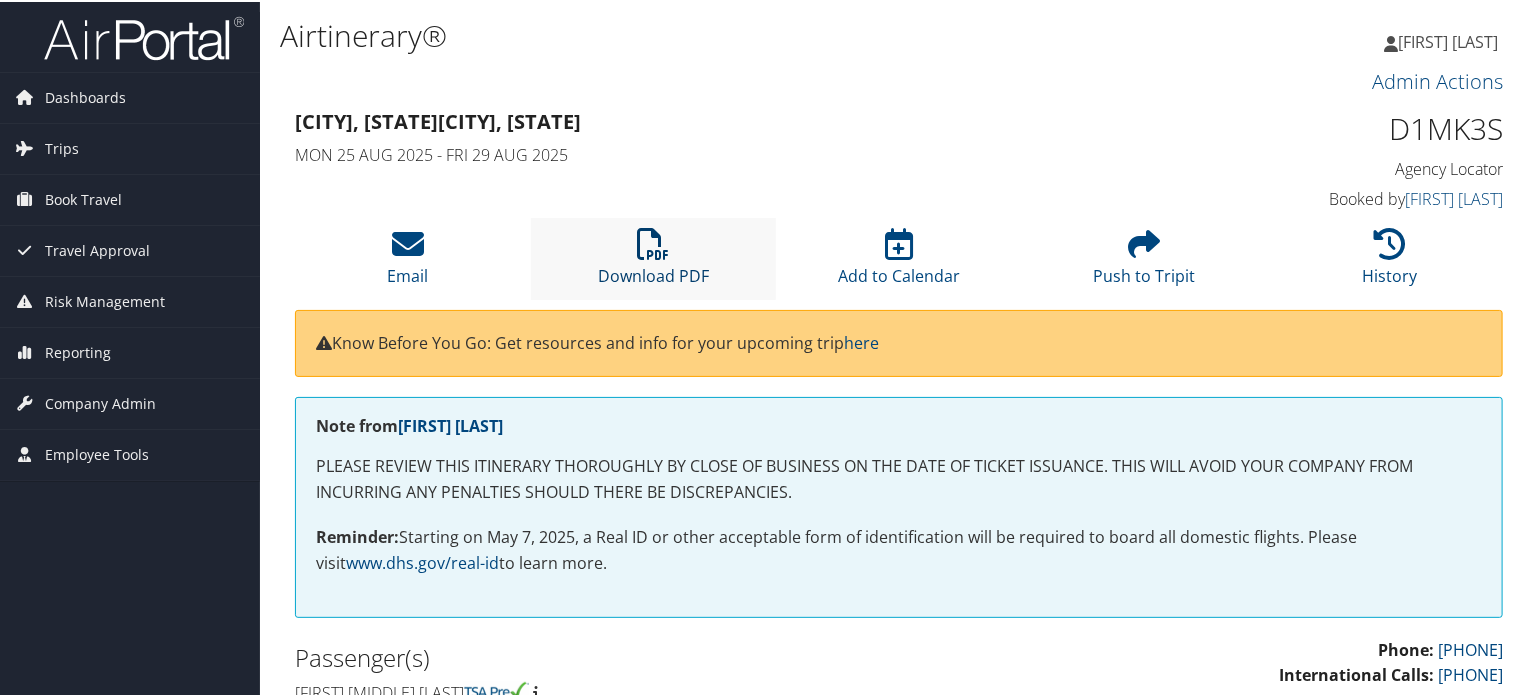 click at bounding box center [653, 242] 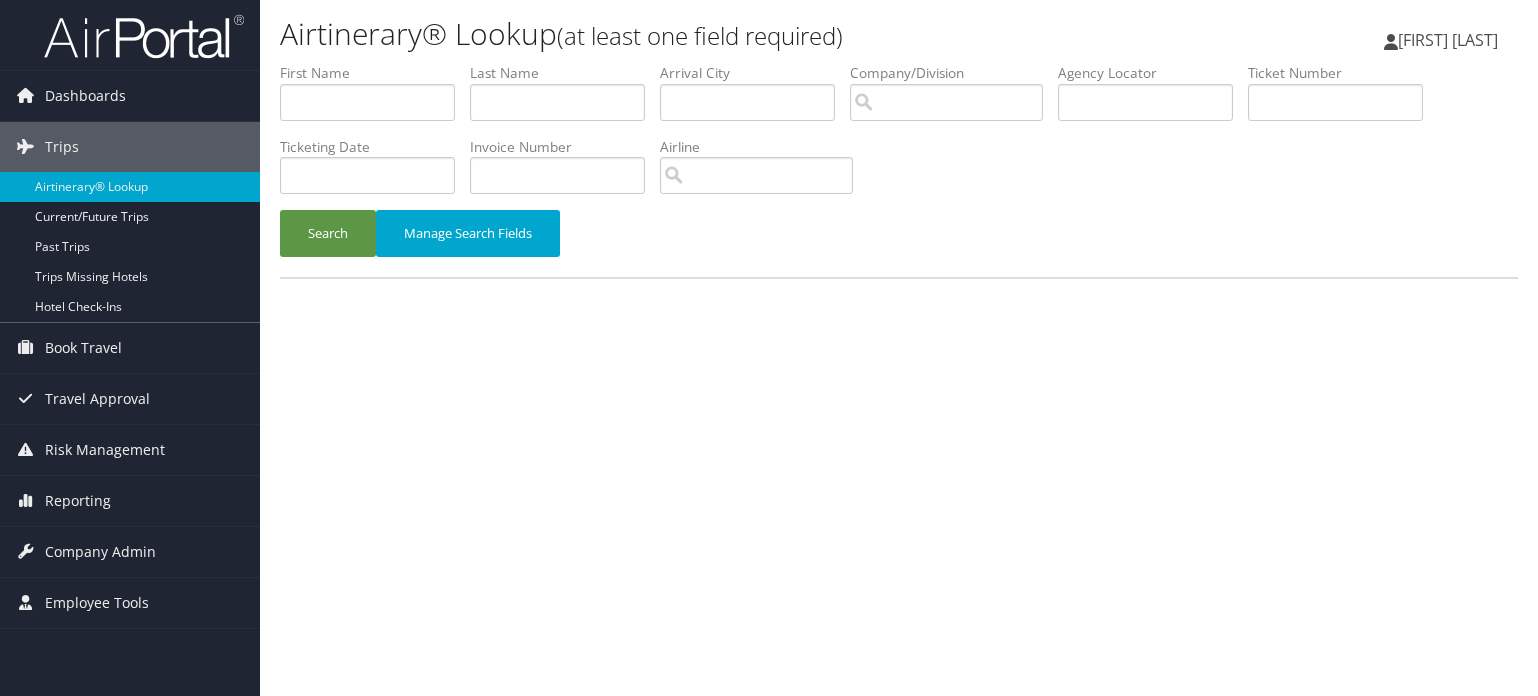 scroll, scrollTop: 0, scrollLeft: 0, axis: both 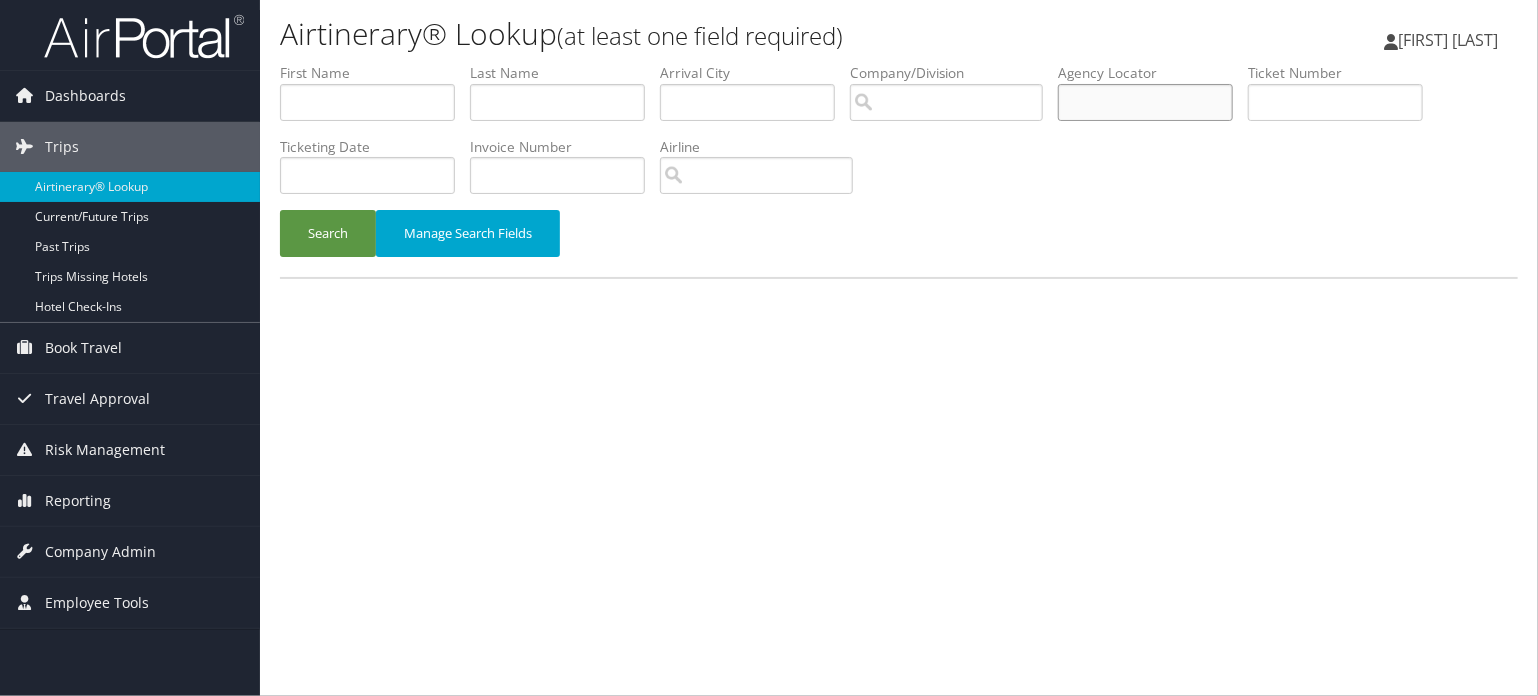 click at bounding box center (1145, 102) 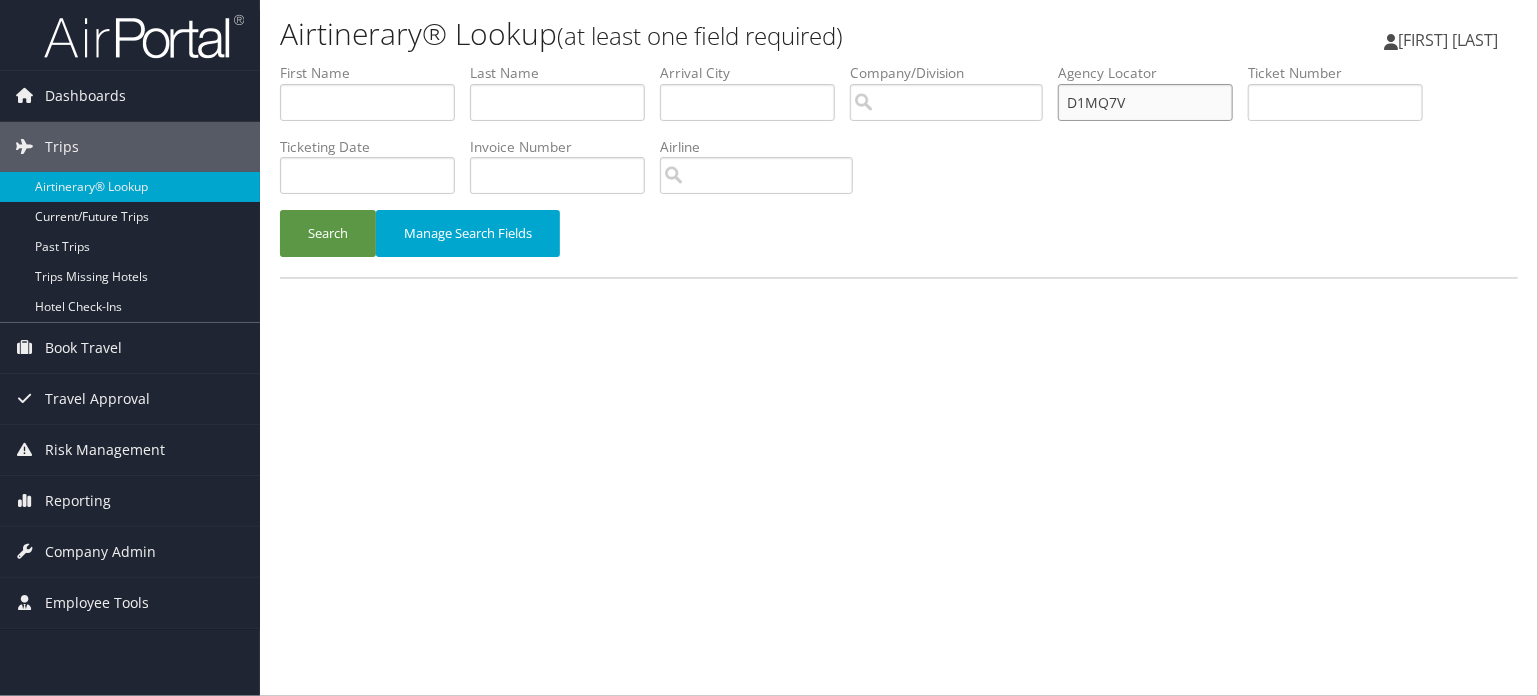 type on "D1MQ7V" 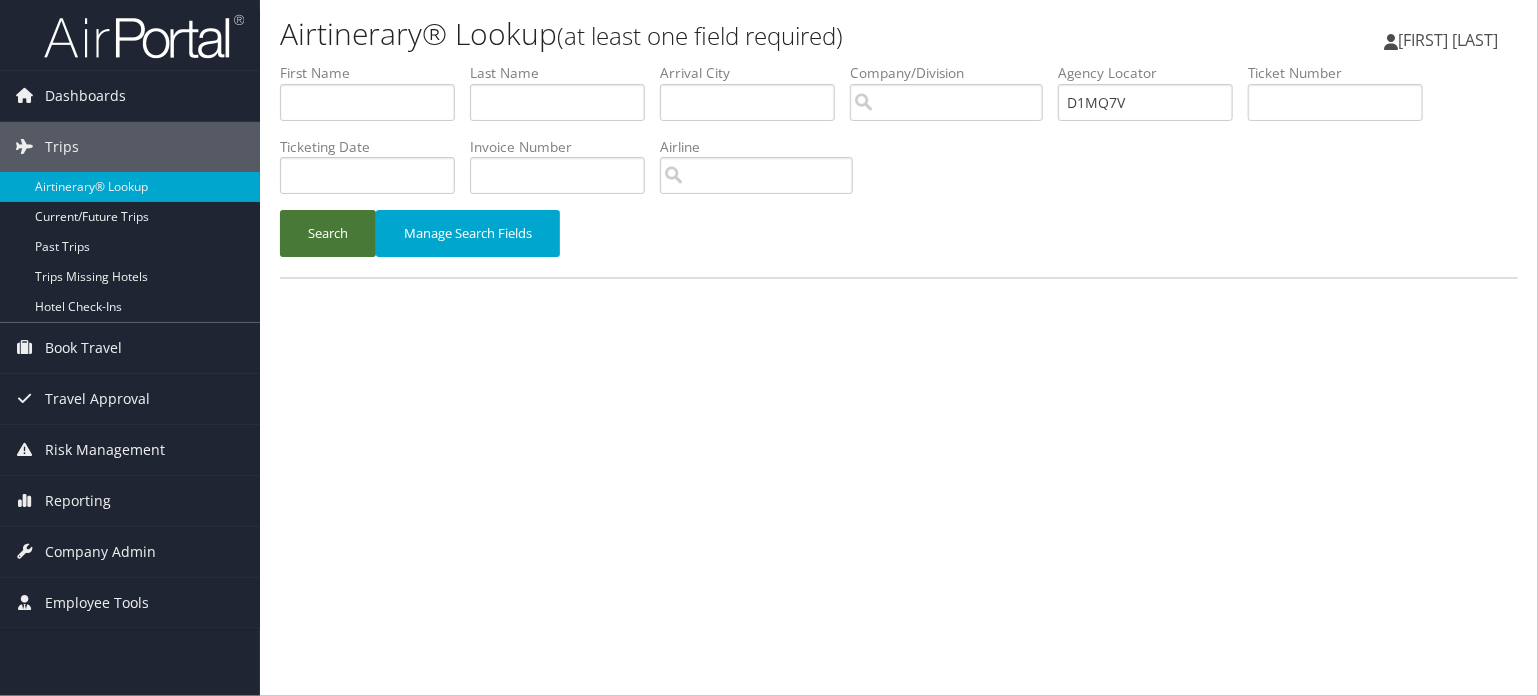 click on "Search" at bounding box center [328, 233] 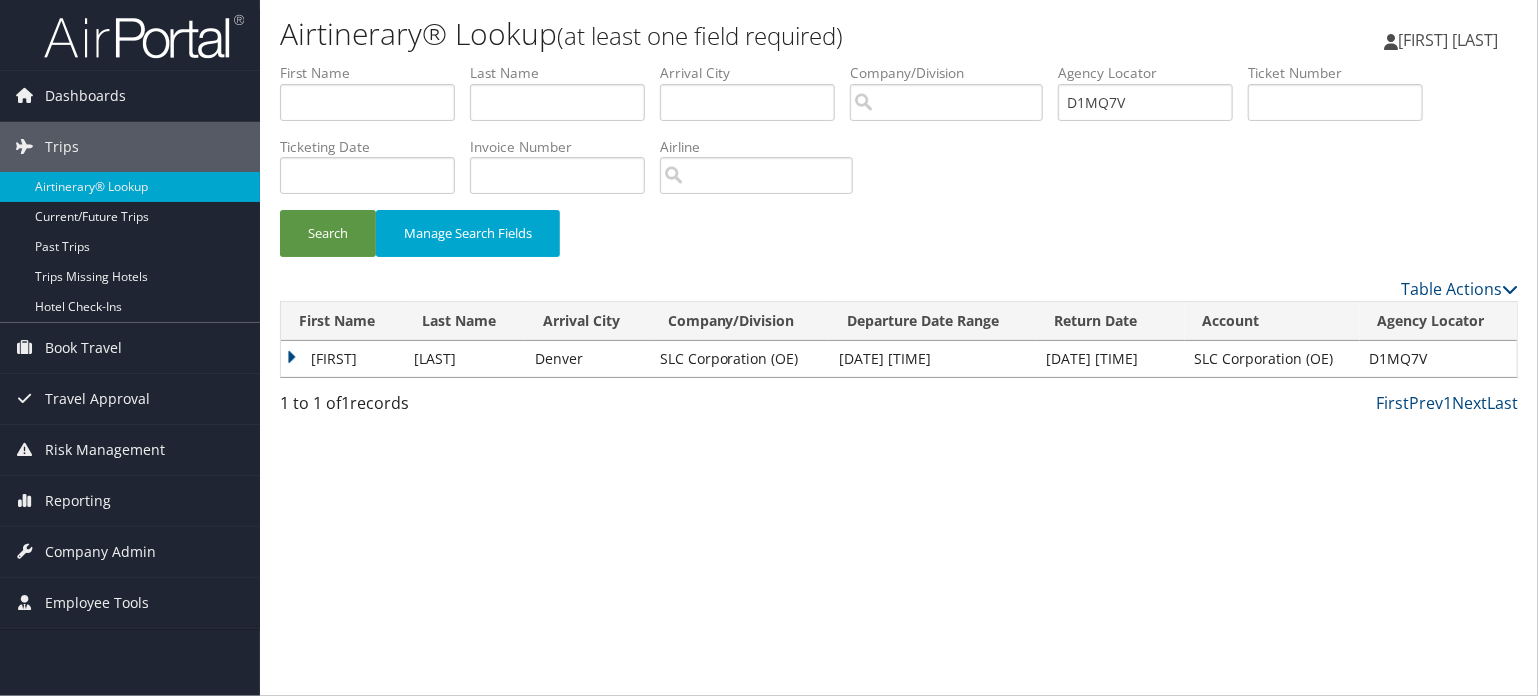 click on "[FIRST]" at bounding box center (342, 359) 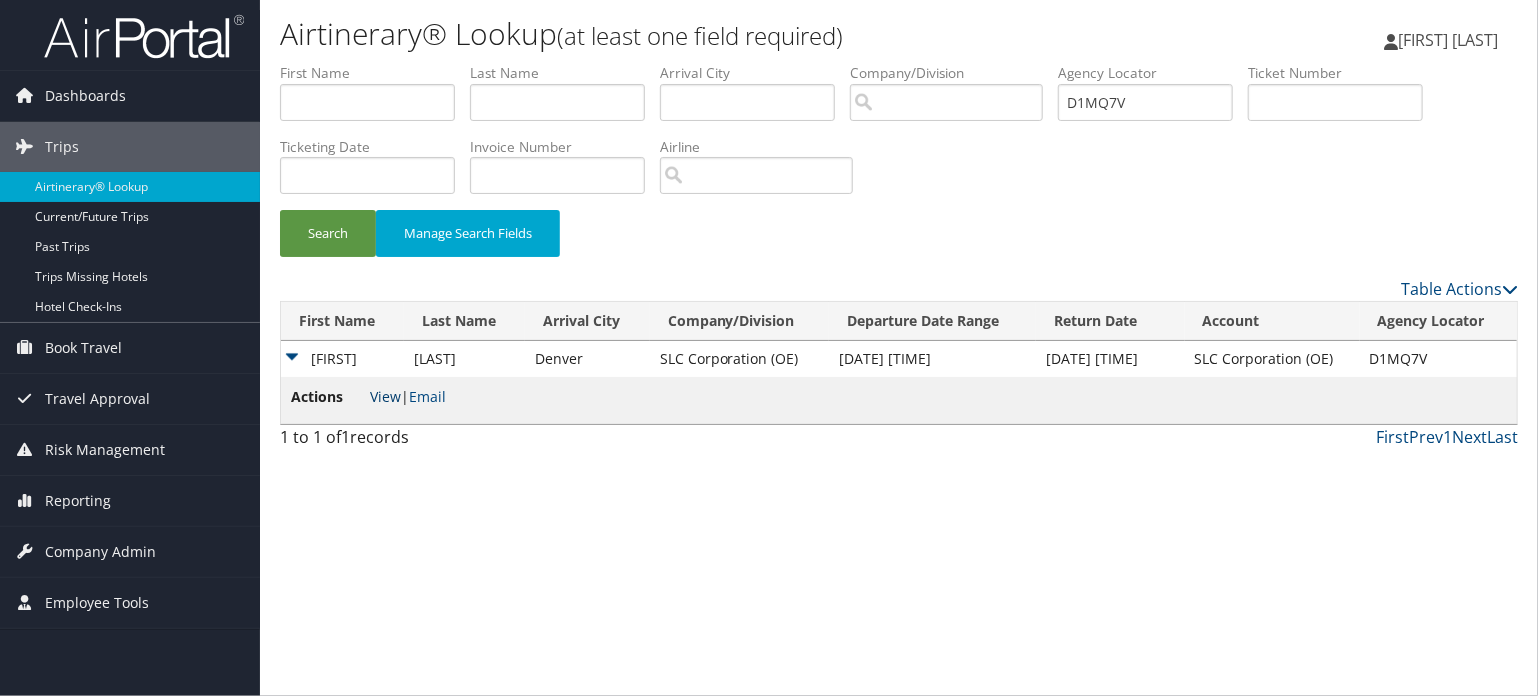 click on "View" at bounding box center (385, 396) 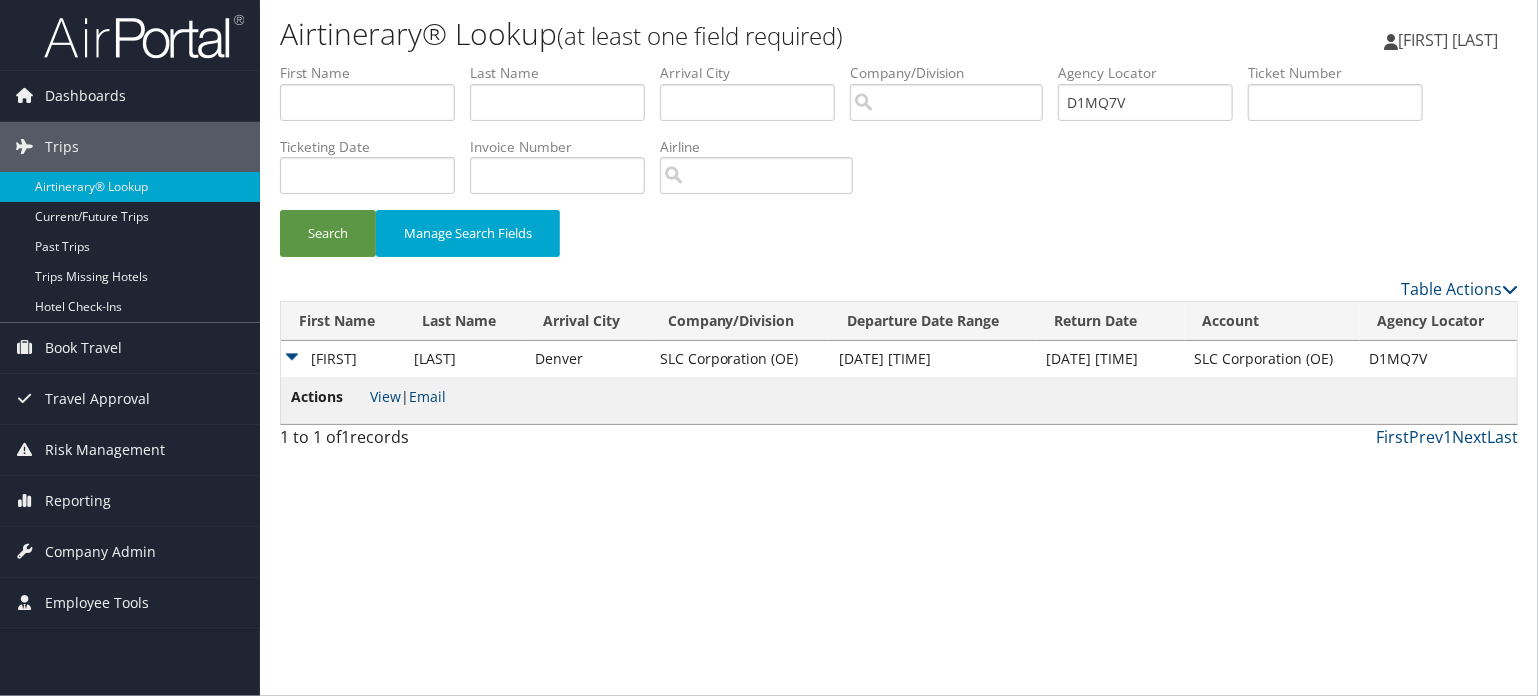 click on "[FIRST] [LAST]" at bounding box center [1448, 40] 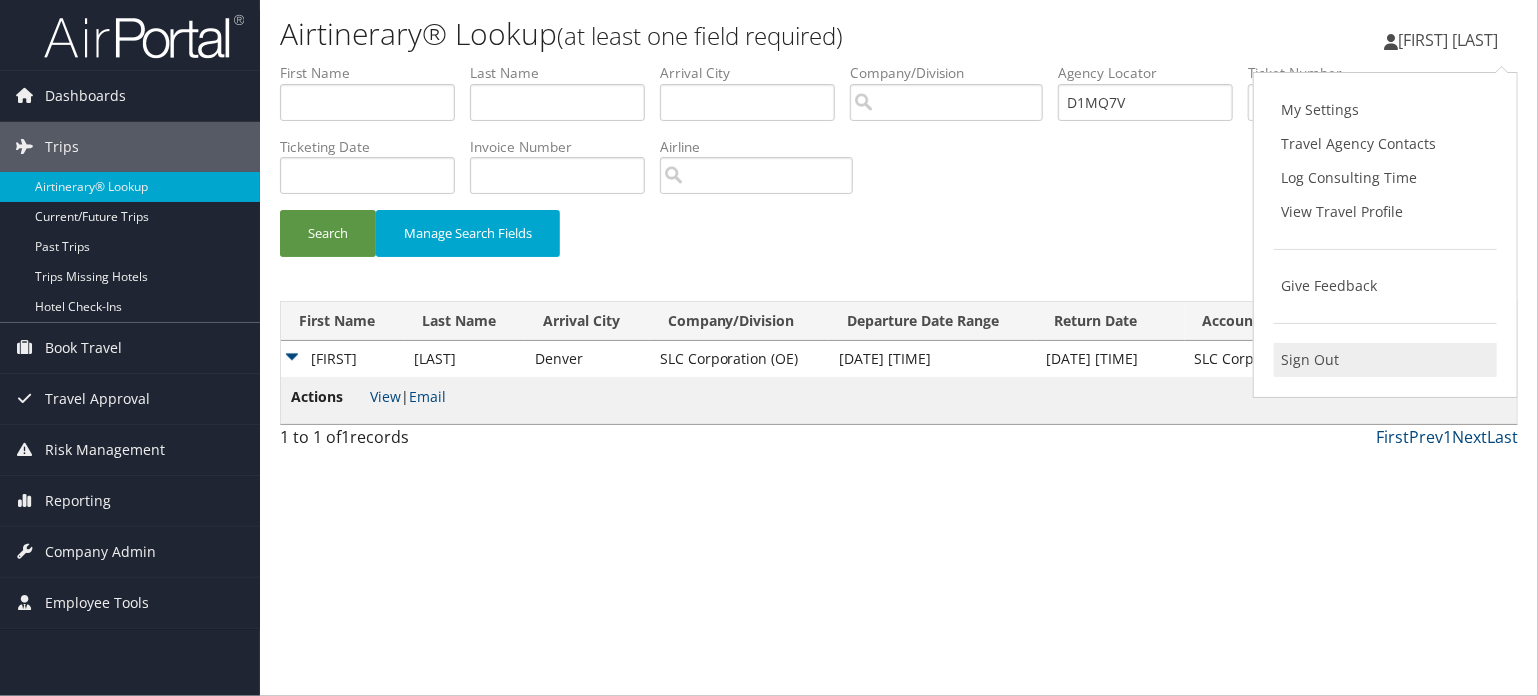 click on "Sign Out" at bounding box center [1385, 360] 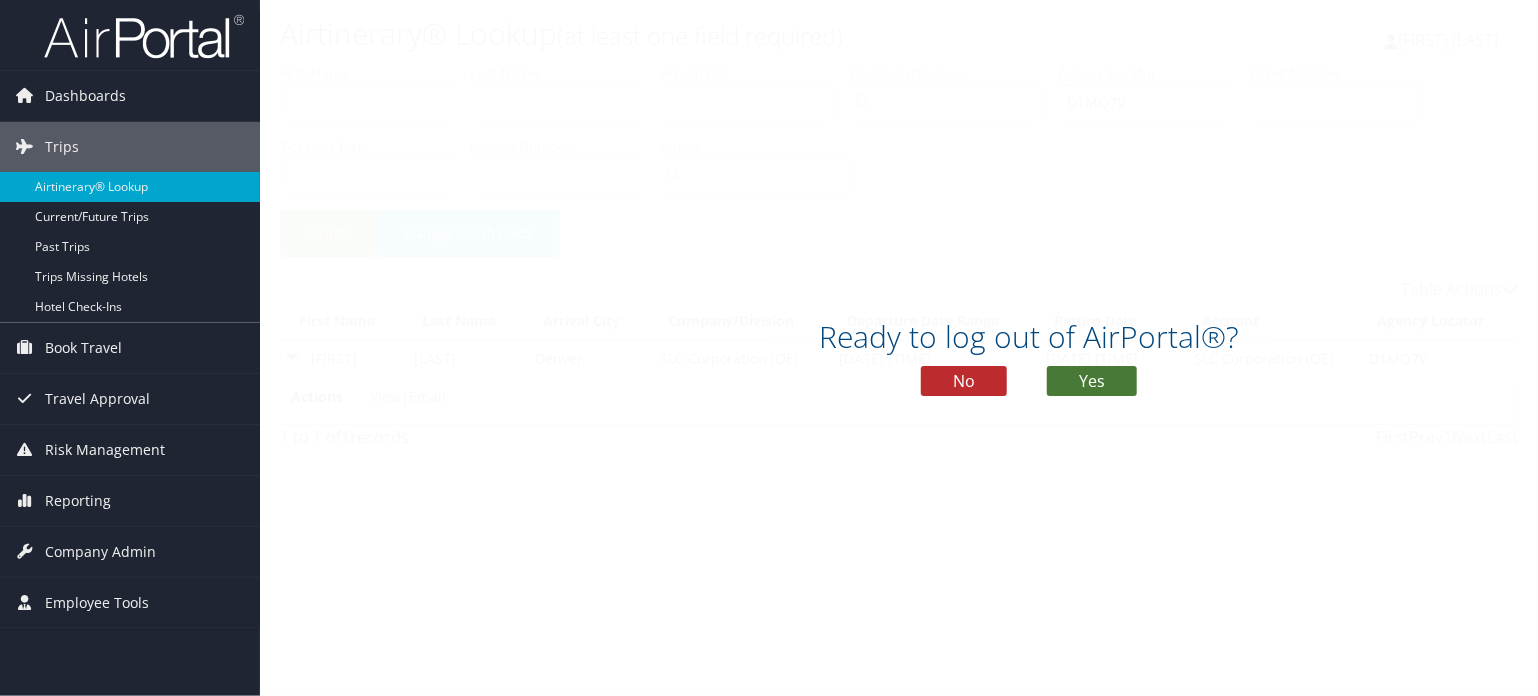 click on "Yes" at bounding box center (1092, 381) 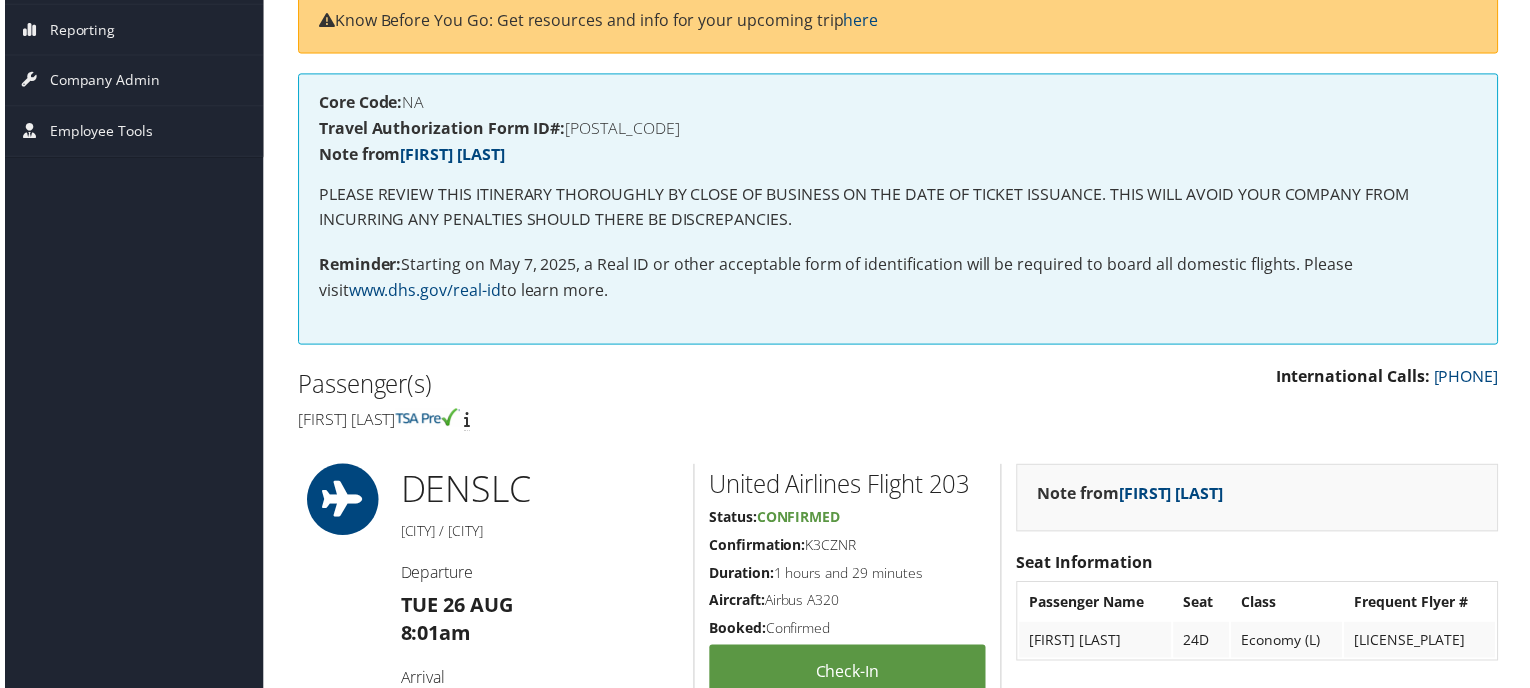 scroll, scrollTop: 0, scrollLeft: 0, axis: both 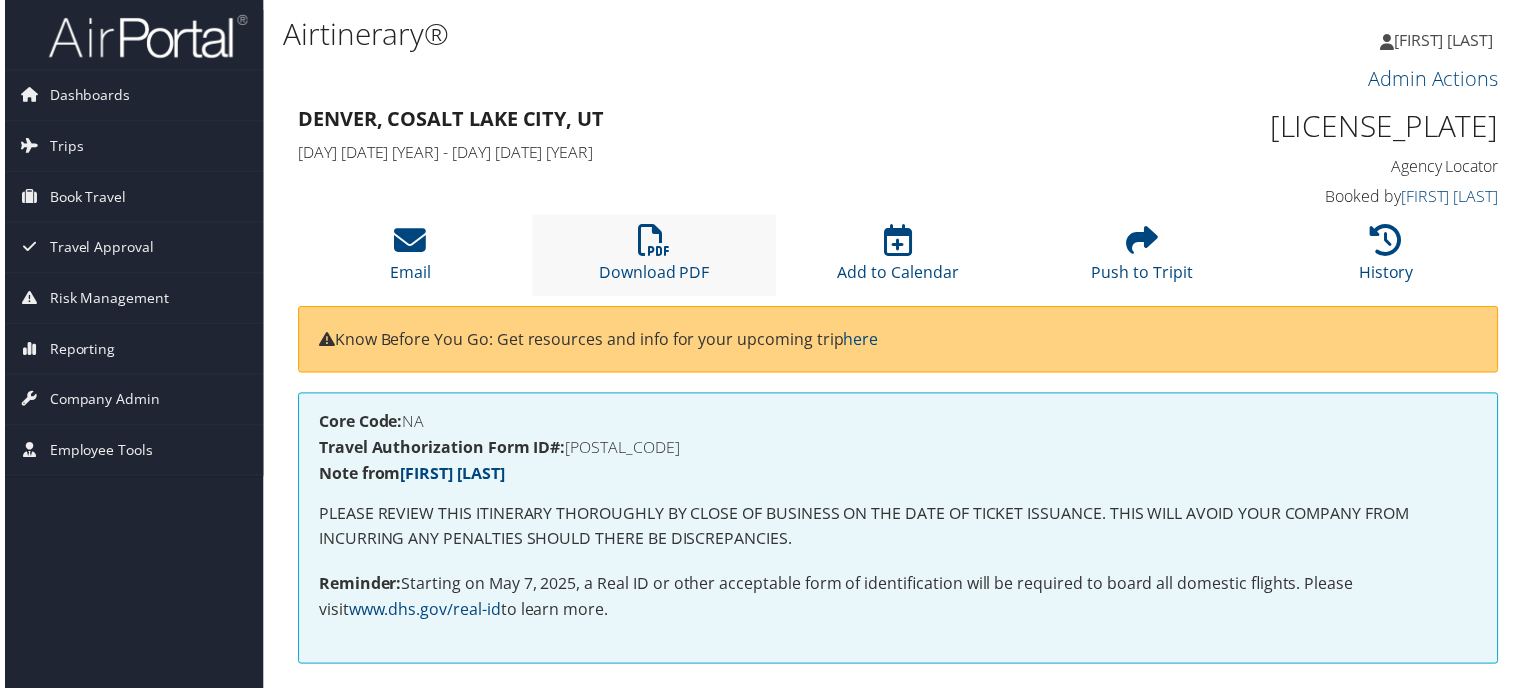 click on "Download PDF" at bounding box center [654, 256] 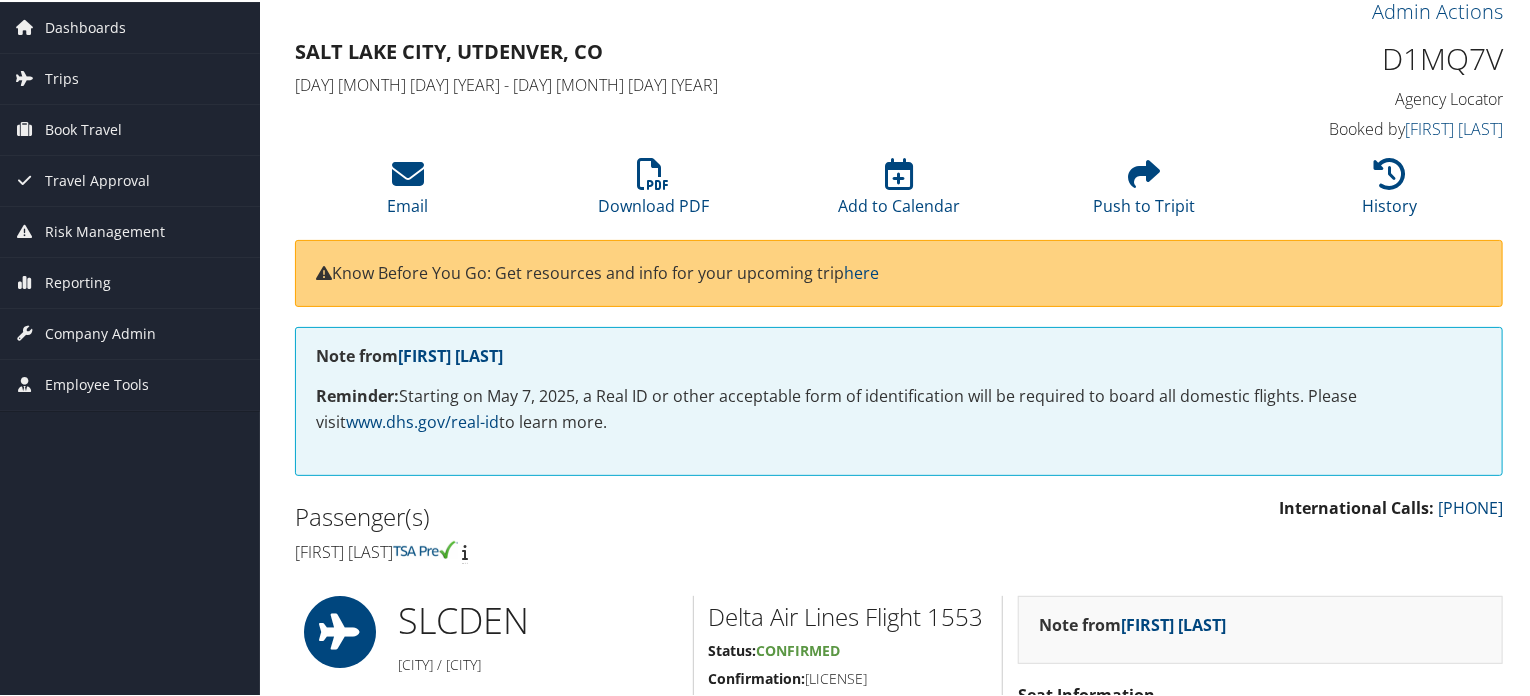 scroll, scrollTop: 0, scrollLeft: 0, axis: both 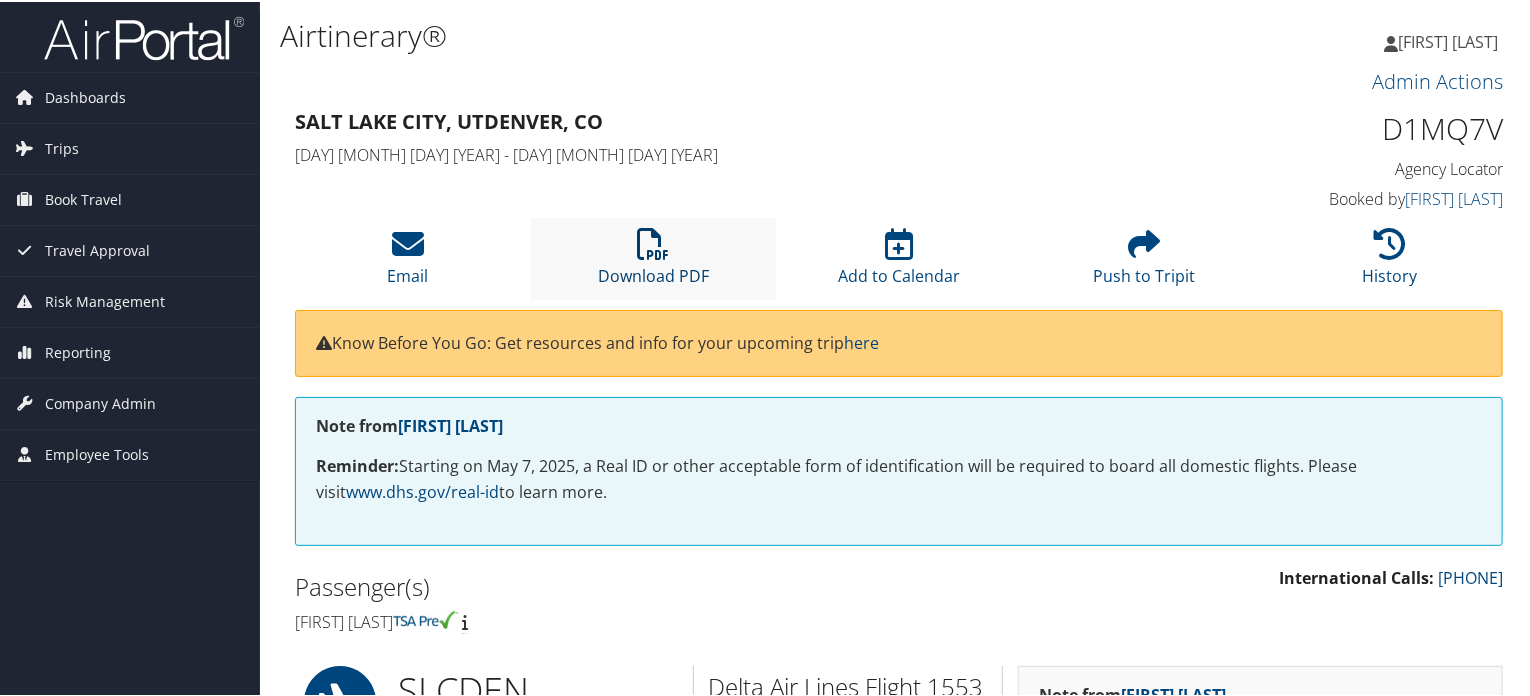 click at bounding box center (653, 242) 